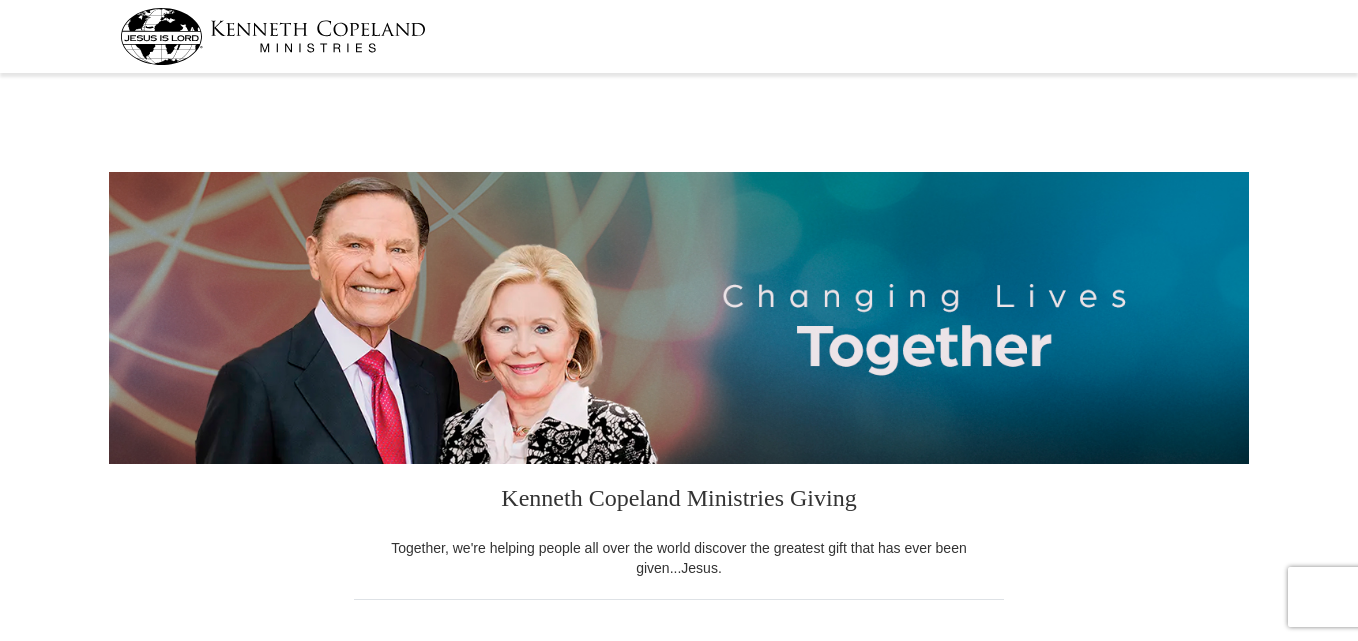 select on "TX" 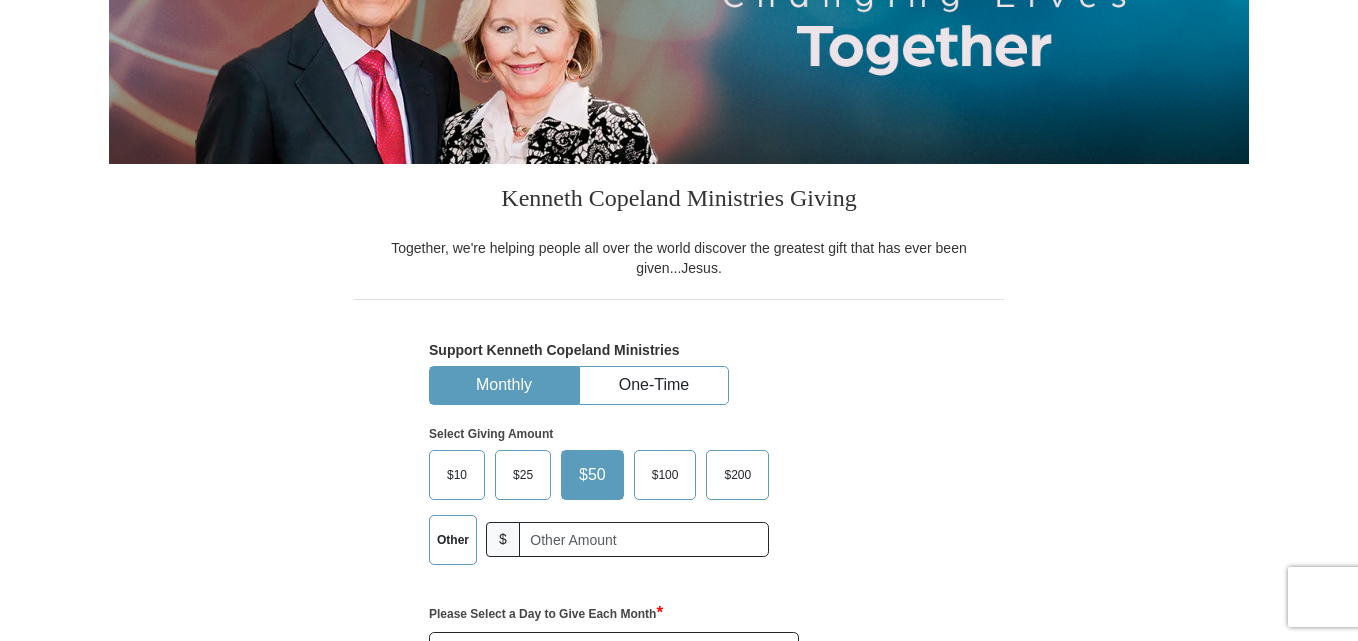 scroll, scrollTop: 0, scrollLeft: 0, axis: both 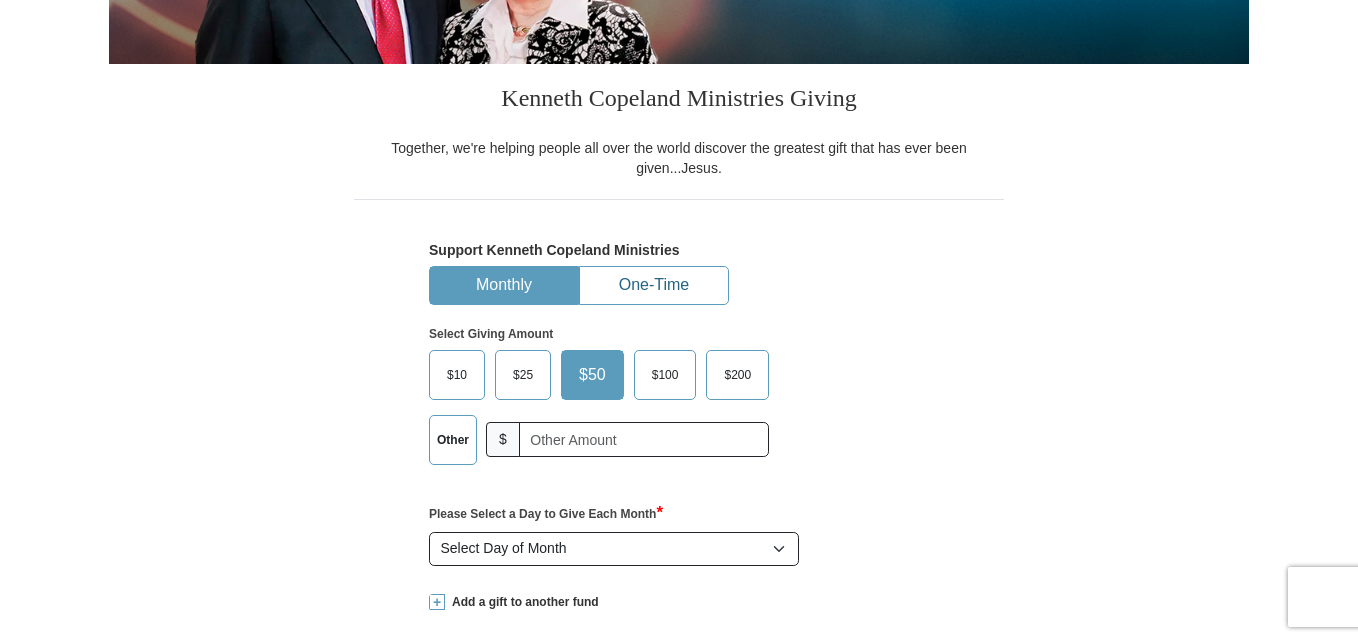 click on "One-Time" at bounding box center (654, 285) 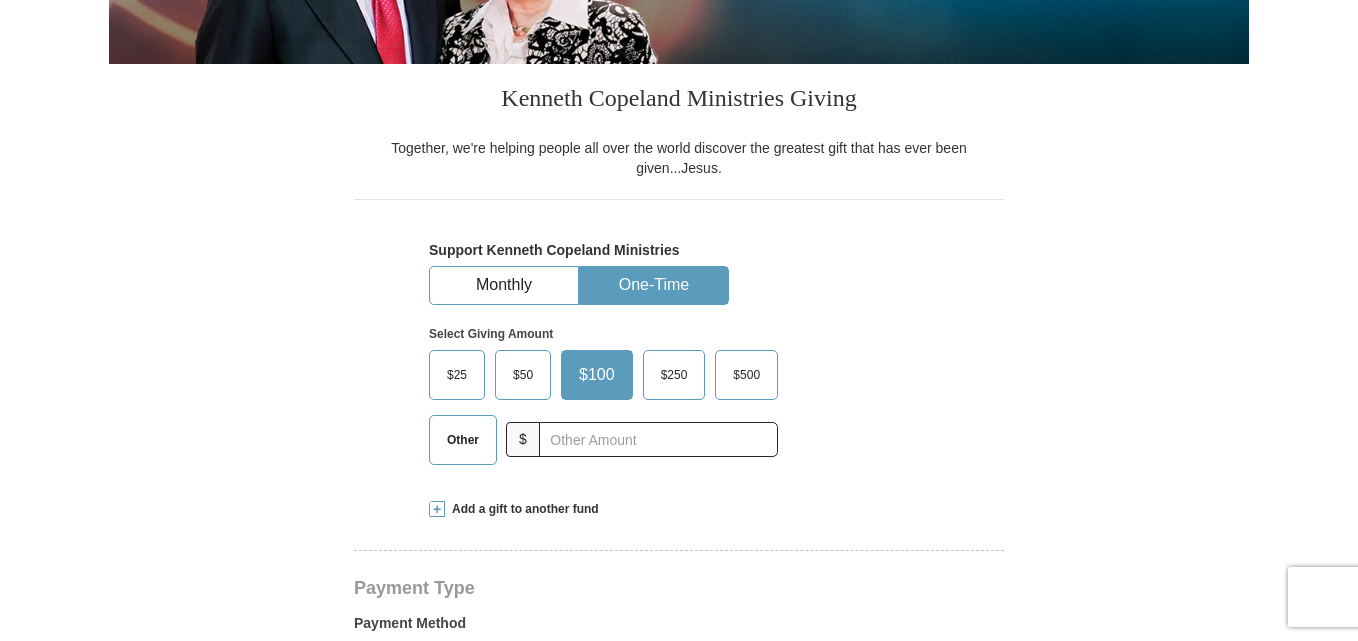 click on "$25" at bounding box center (457, 375) 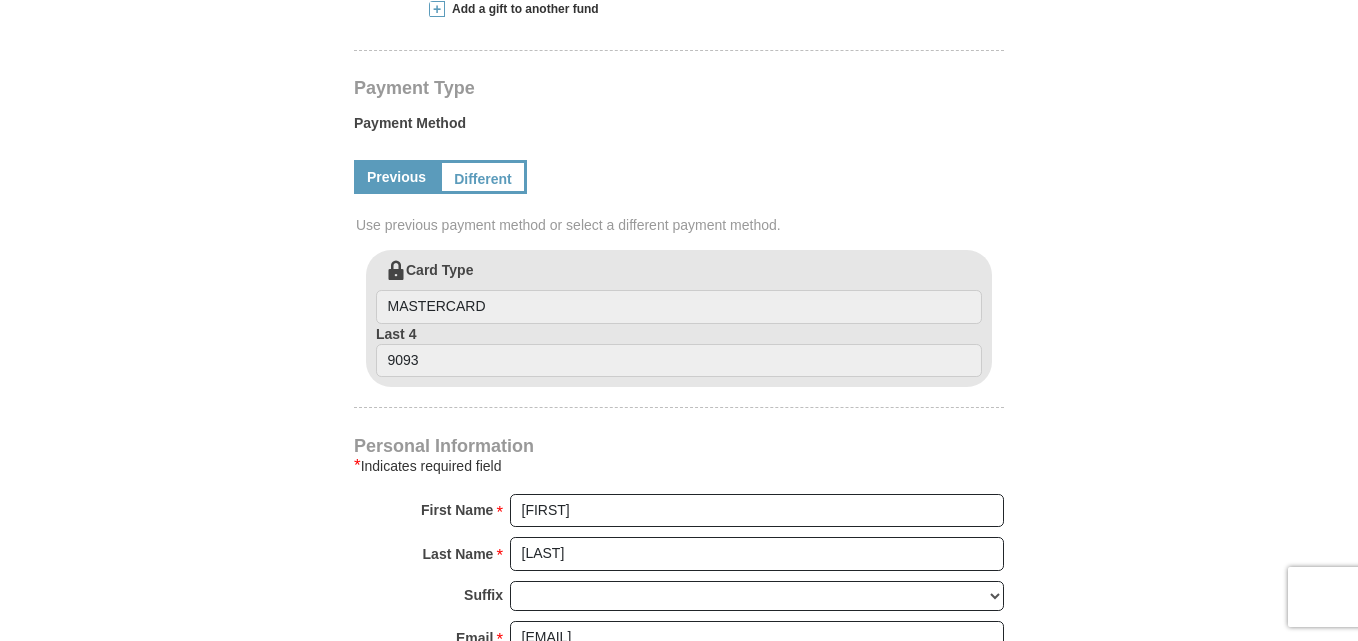 scroll, scrollTop: 800, scrollLeft: 0, axis: vertical 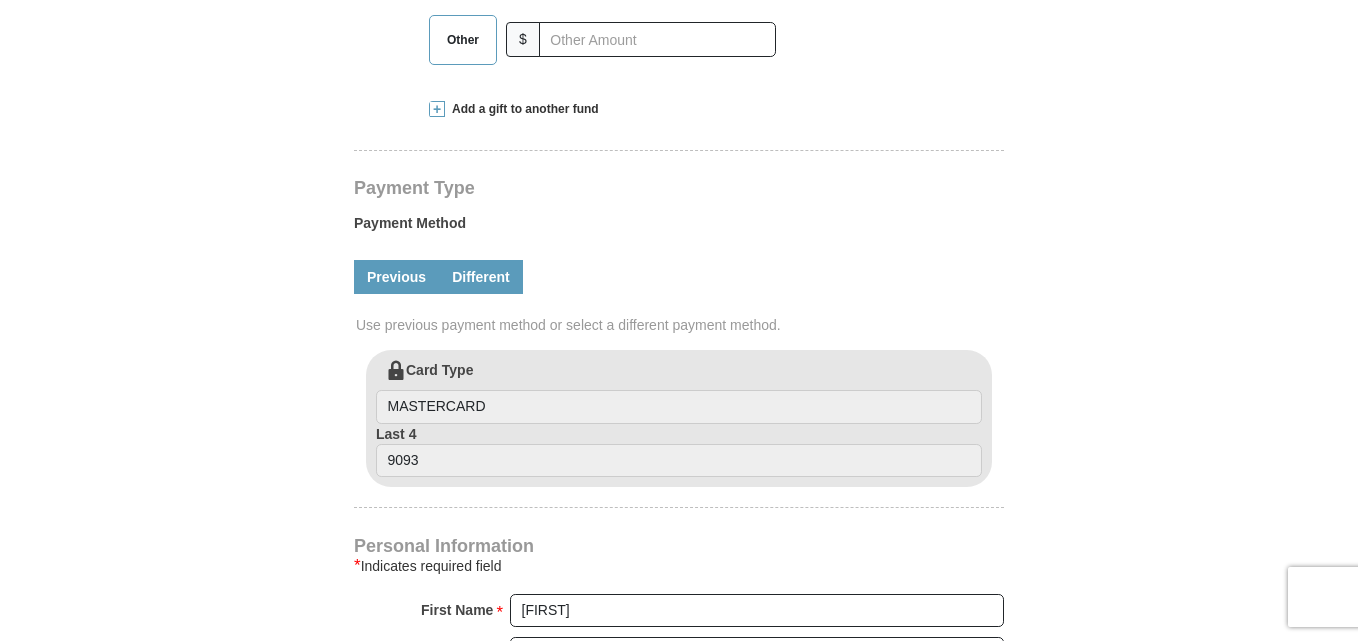 click on "Different" at bounding box center [481, 277] 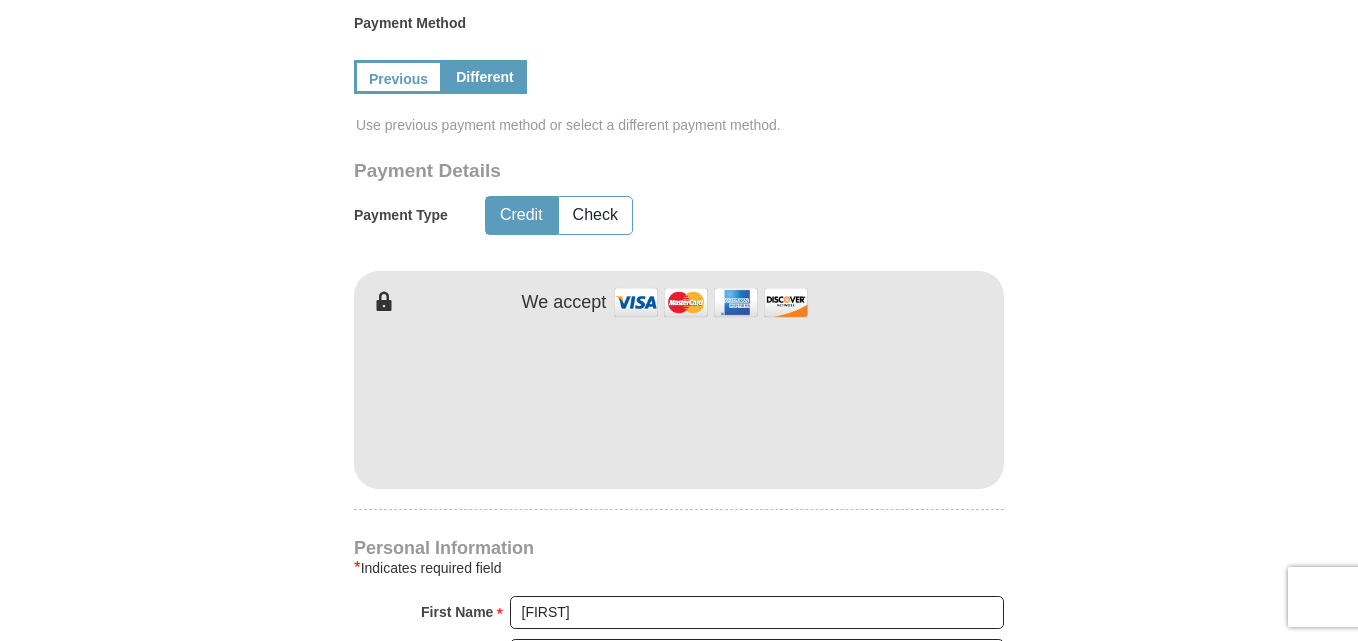 scroll, scrollTop: 700, scrollLeft: 0, axis: vertical 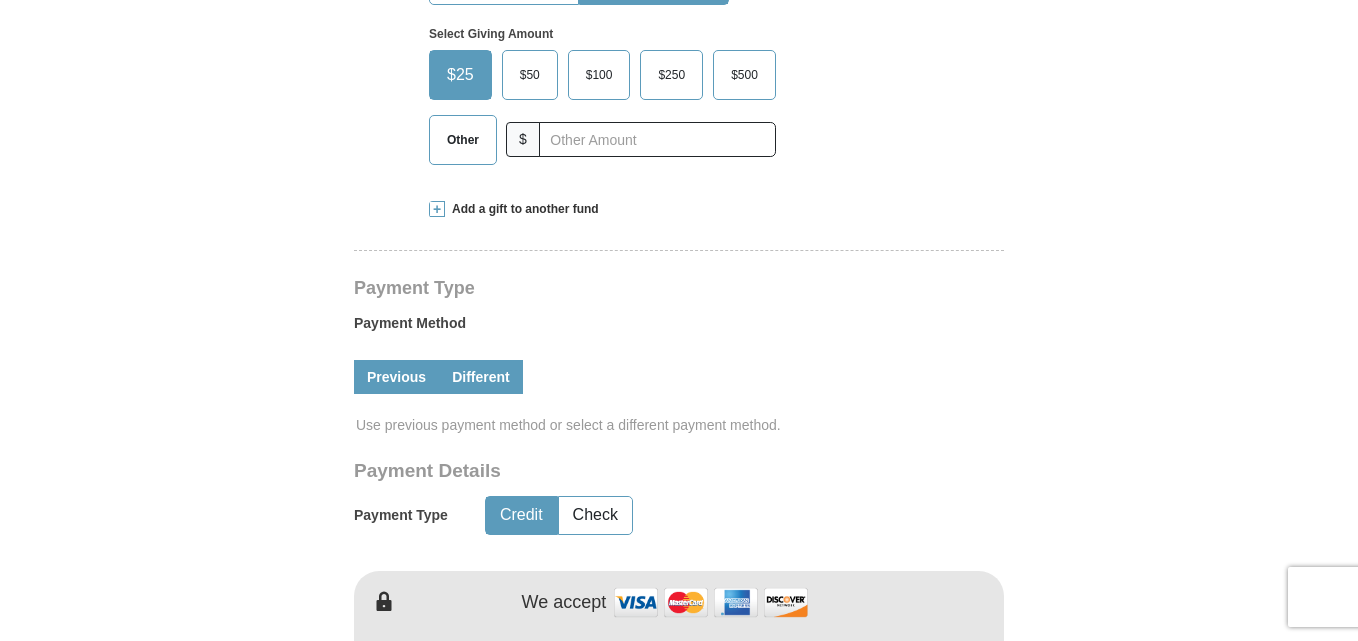 click on "Previous" at bounding box center (396, 377) 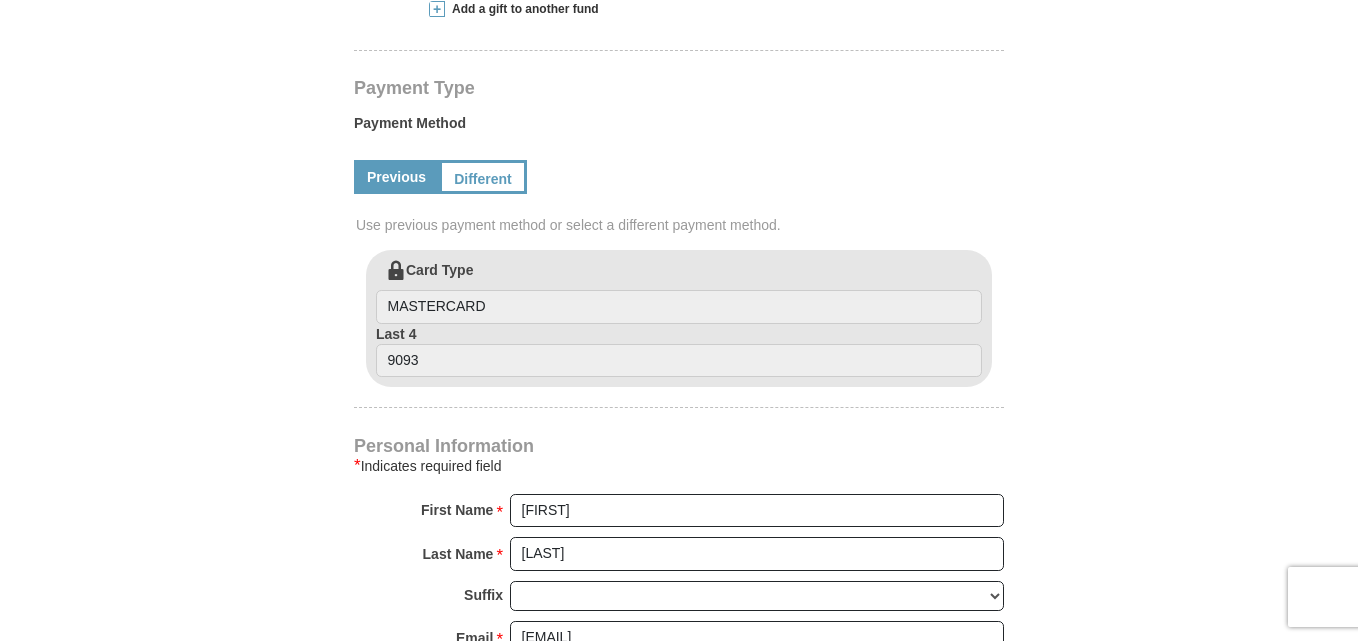 scroll, scrollTop: 1000, scrollLeft: 0, axis: vertical 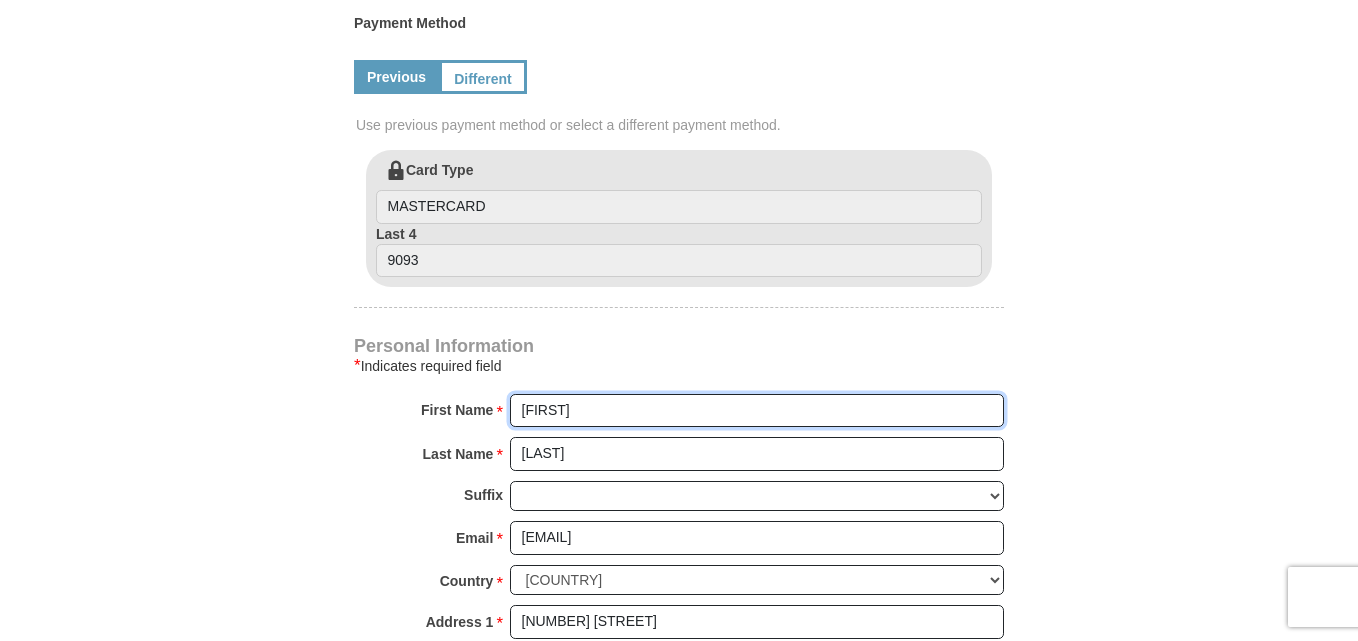 click on "[FIRST]" at bounding box center (757, 411) 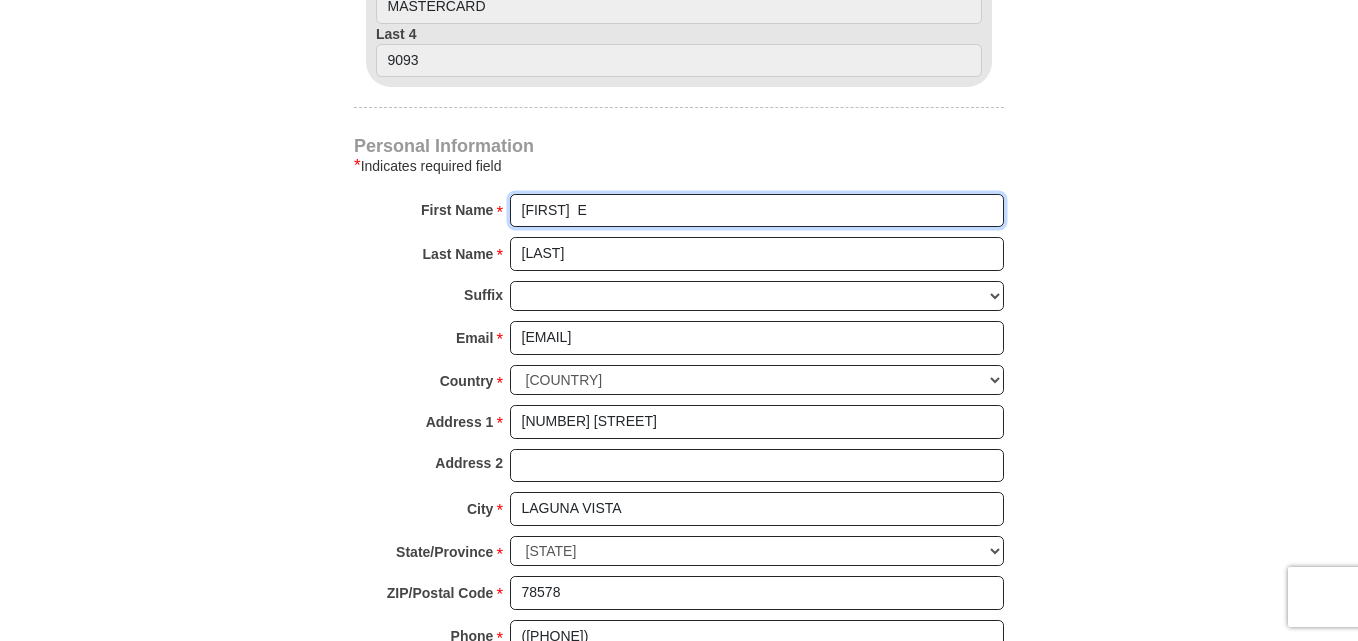 scroll, scrollTop: 1300, scrollLeft: 0, axis: vertical 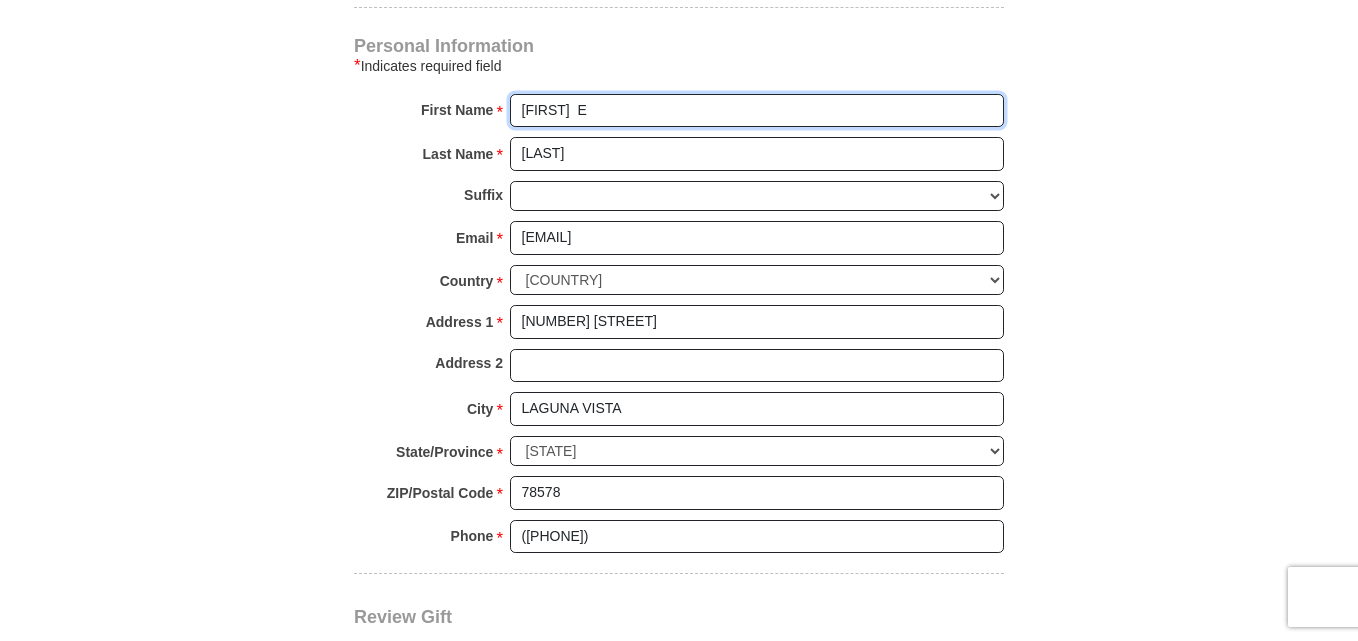 type on "[FIRST]  E" 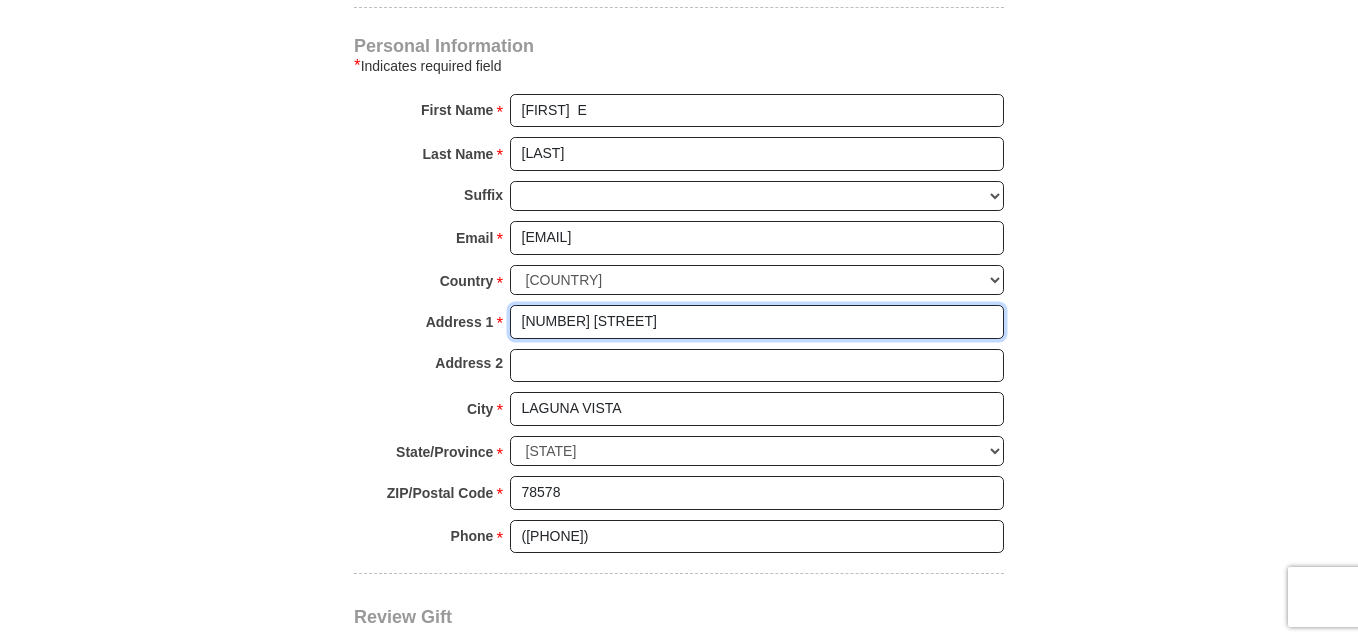 drag, startPoint x: 635, startPoint y: 327, endPoint x: 431, endPoint y: 369, distance: 208.27866 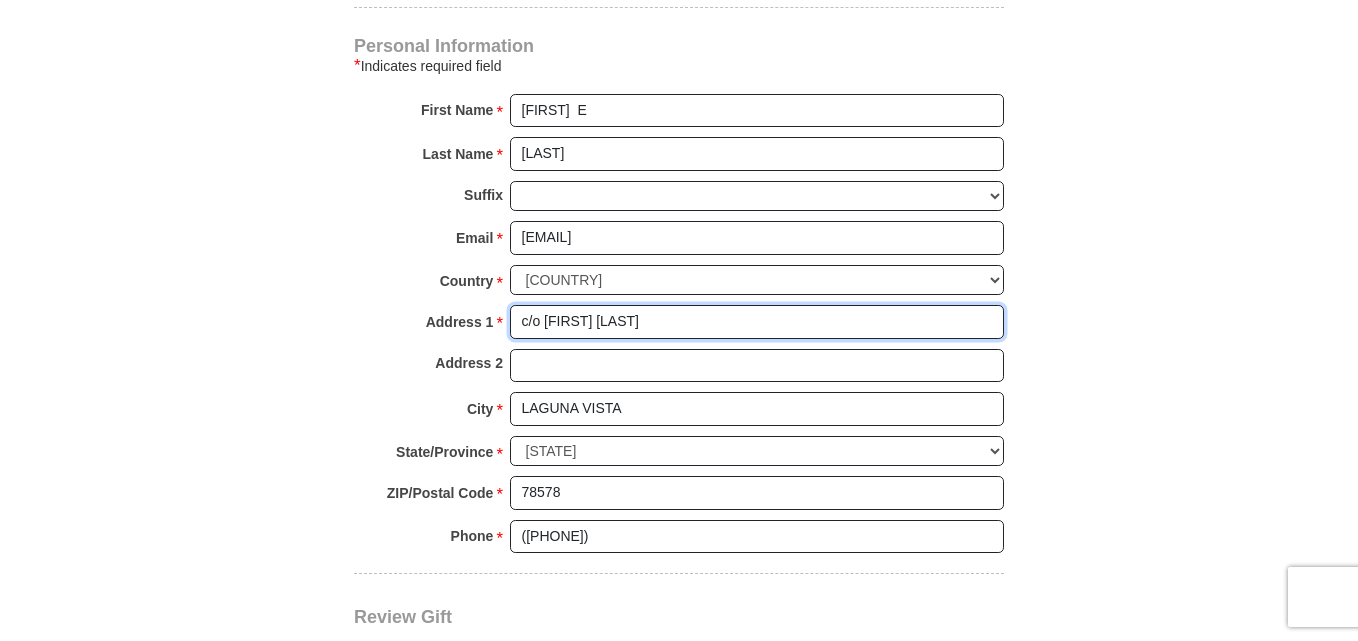 type on "c/o [FIRST] [LAST]" 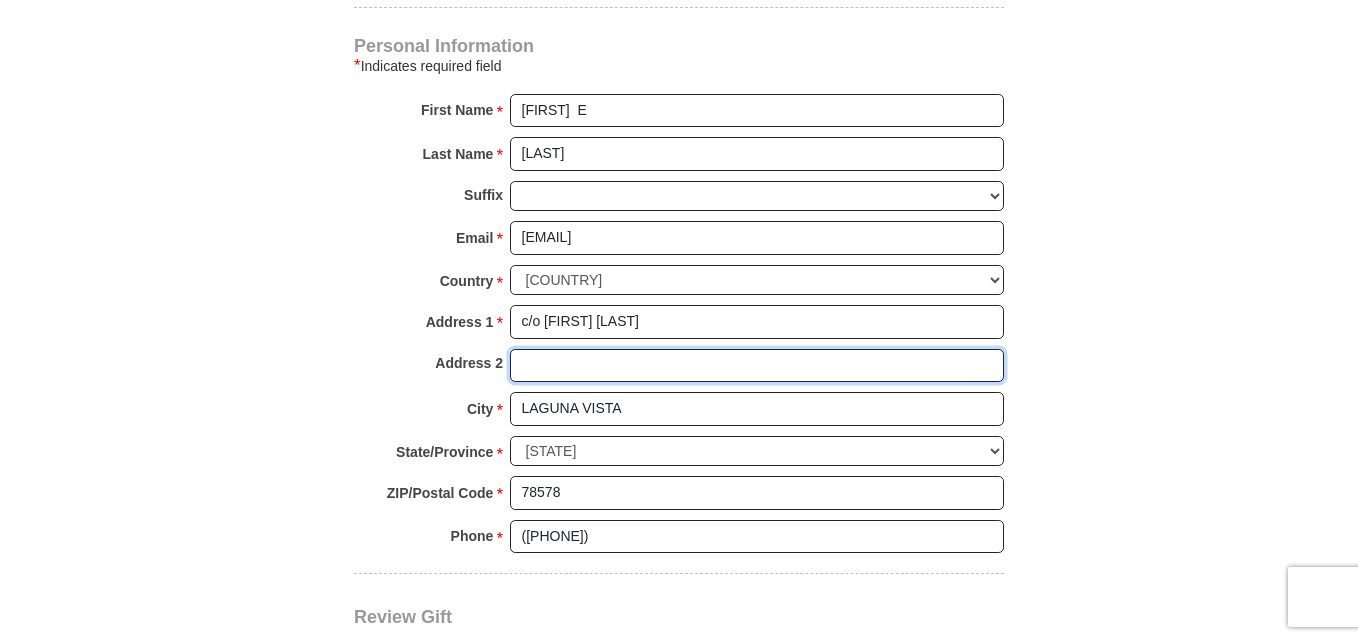 click on "Address 2" at bounding box center (757, 366) 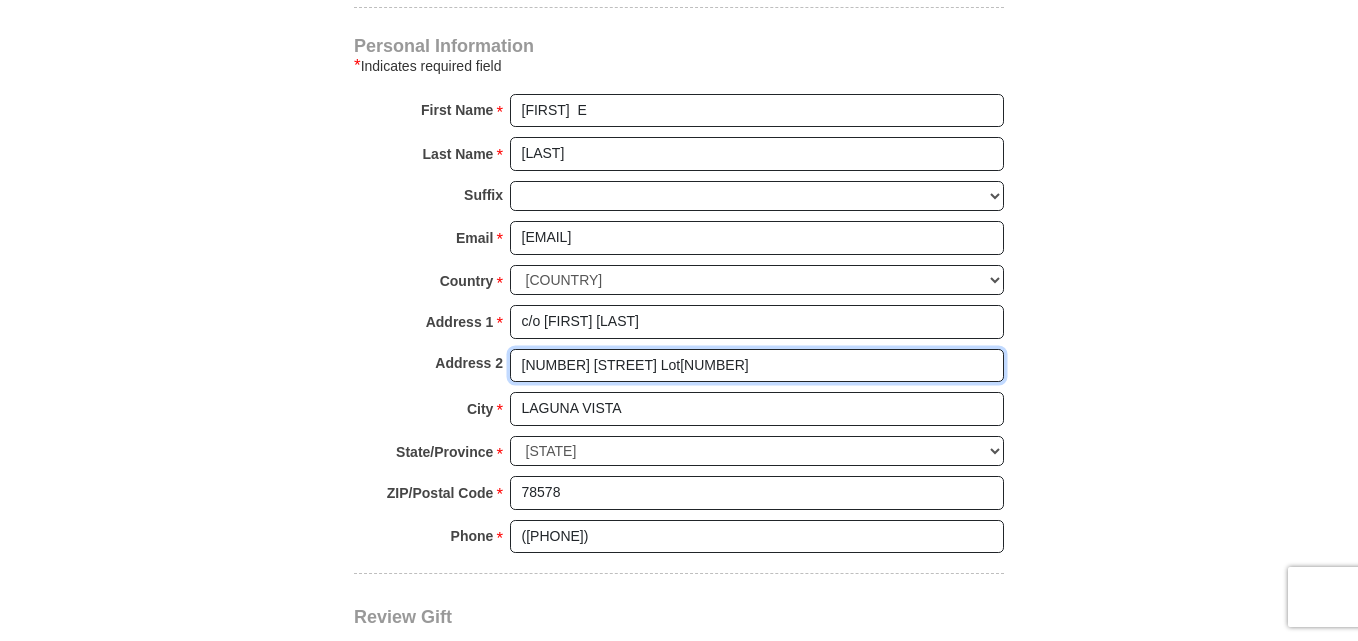 type on "[NUMBER] [STREET] Lot[NUMBER]" 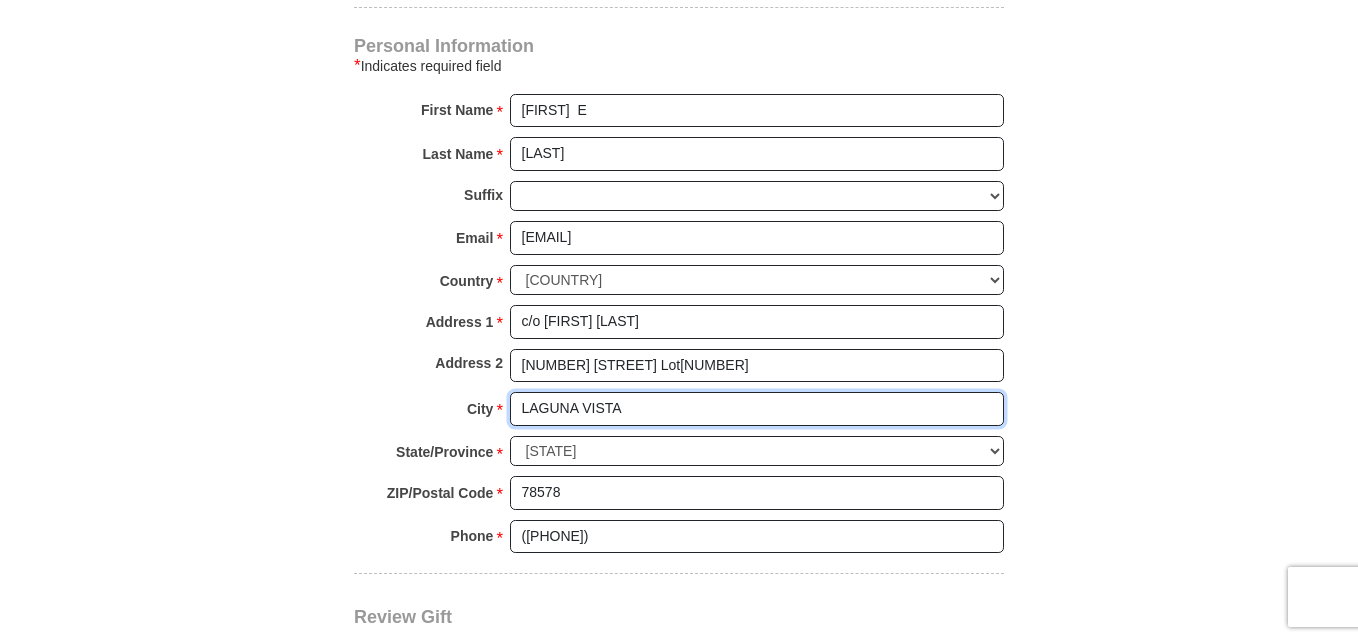 drag, startPoint x: 640, startPoint y: 412, endPoint x: 457, endPoint y: 432, distance: 184.08965 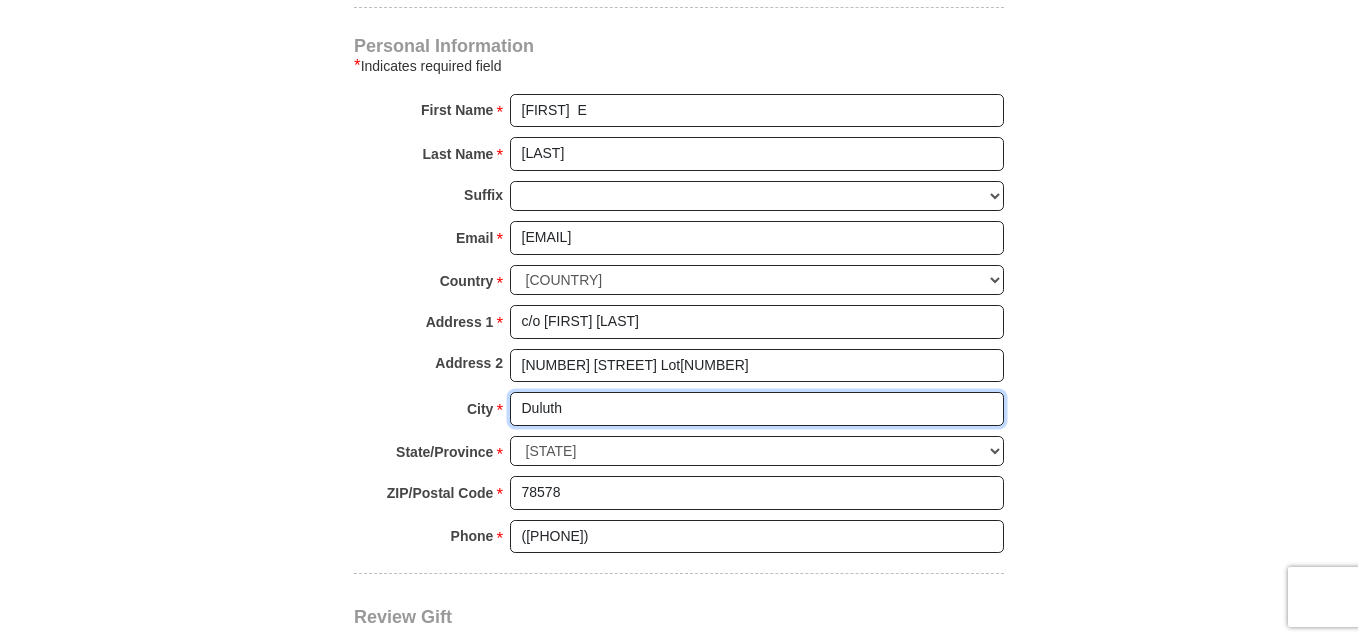 type on "Duluth" 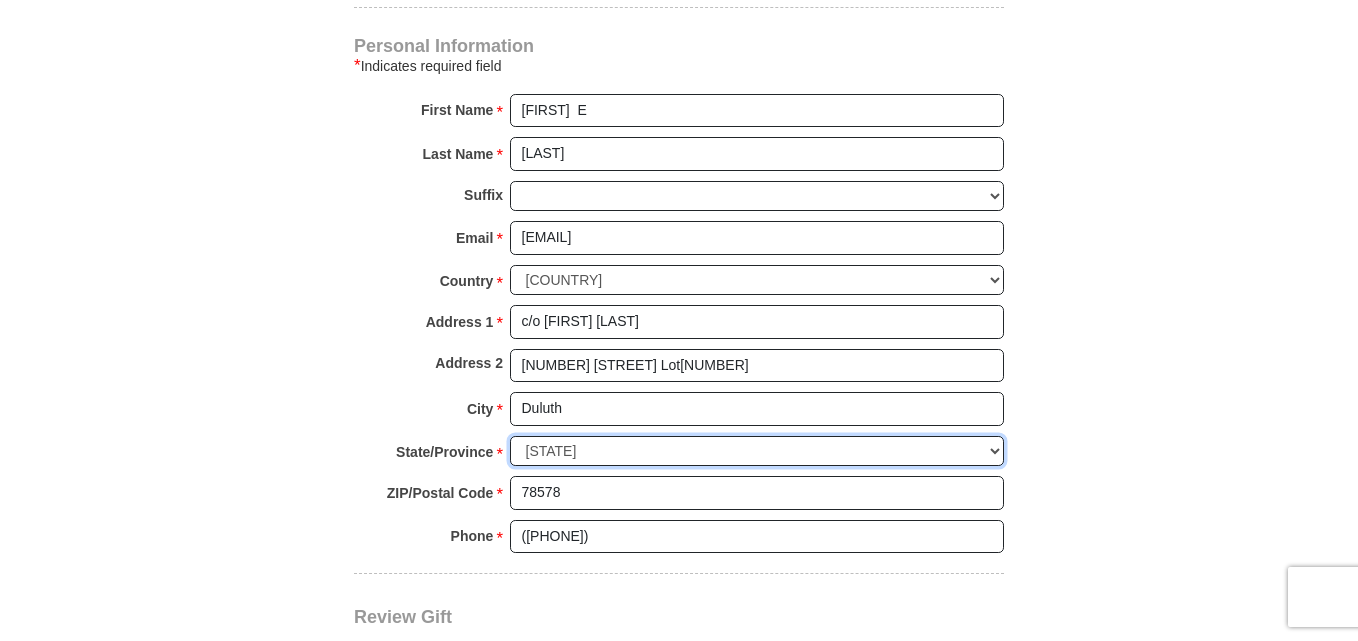 drag, startPoint x: 575, startPoint y: 446, endPoint x: 518, endPoint y: 463, distance: 59.48109 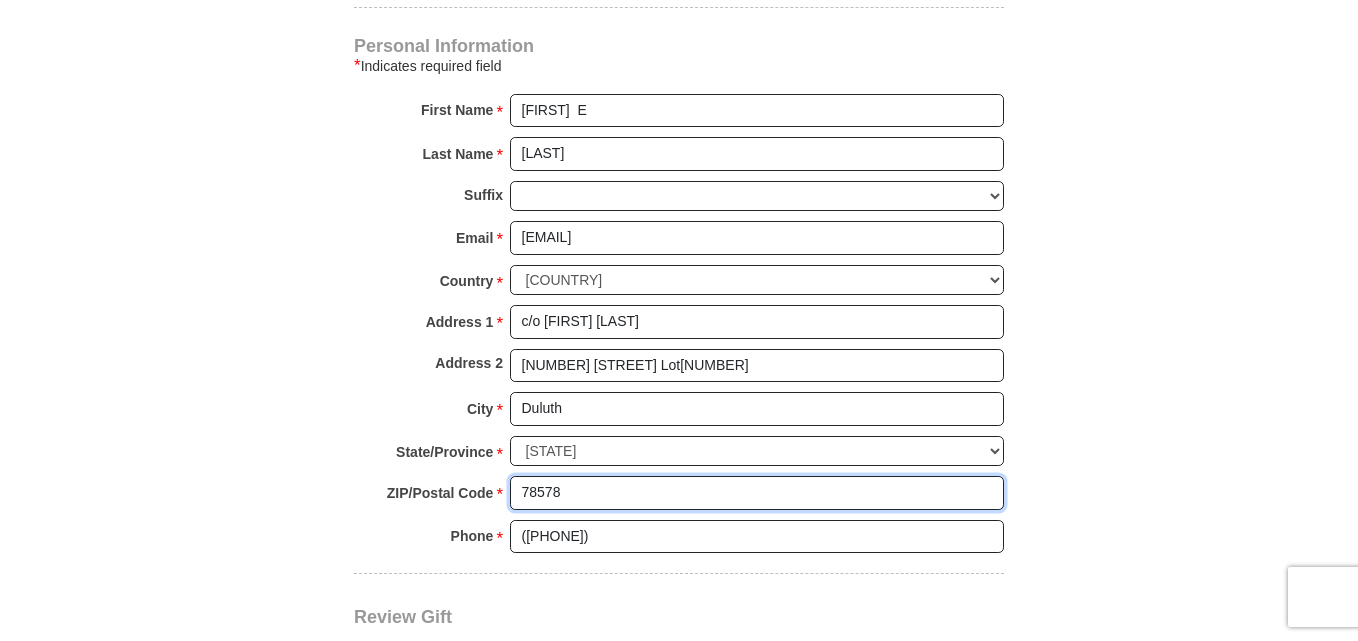 drag, startPoint x: 583, startPoint y: 497, endPoint x: 386, endPoint y: 549, distance: 203.74739 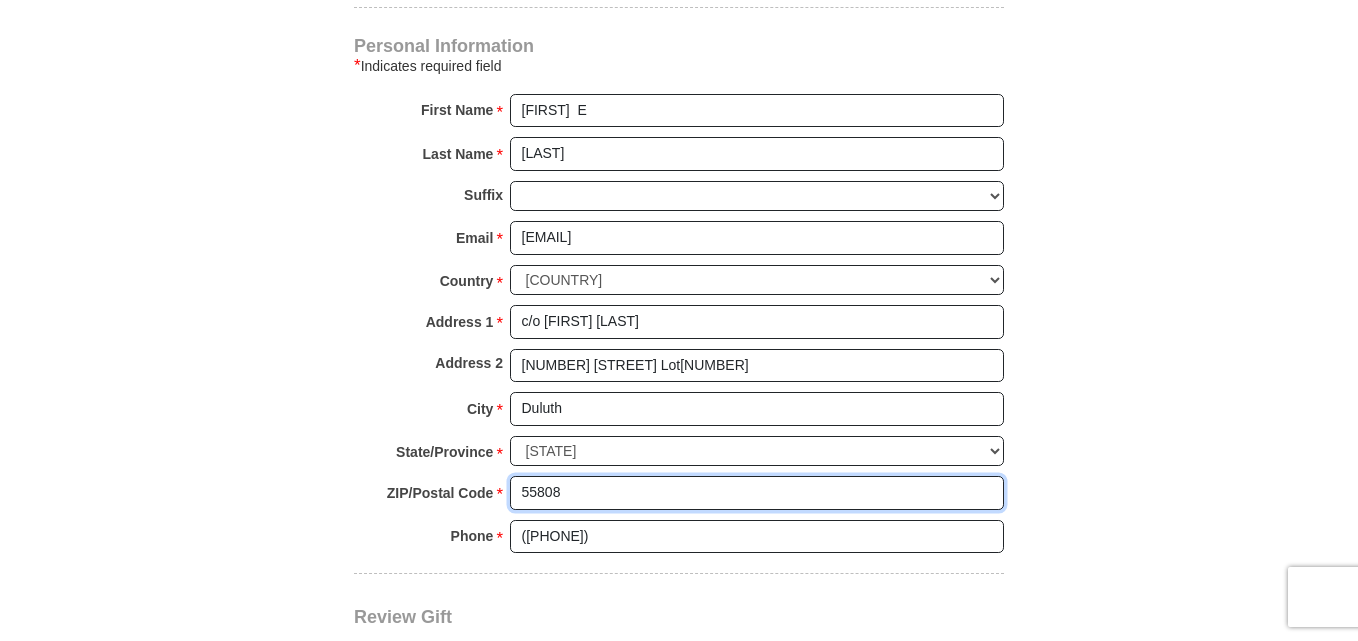 type on "55808" 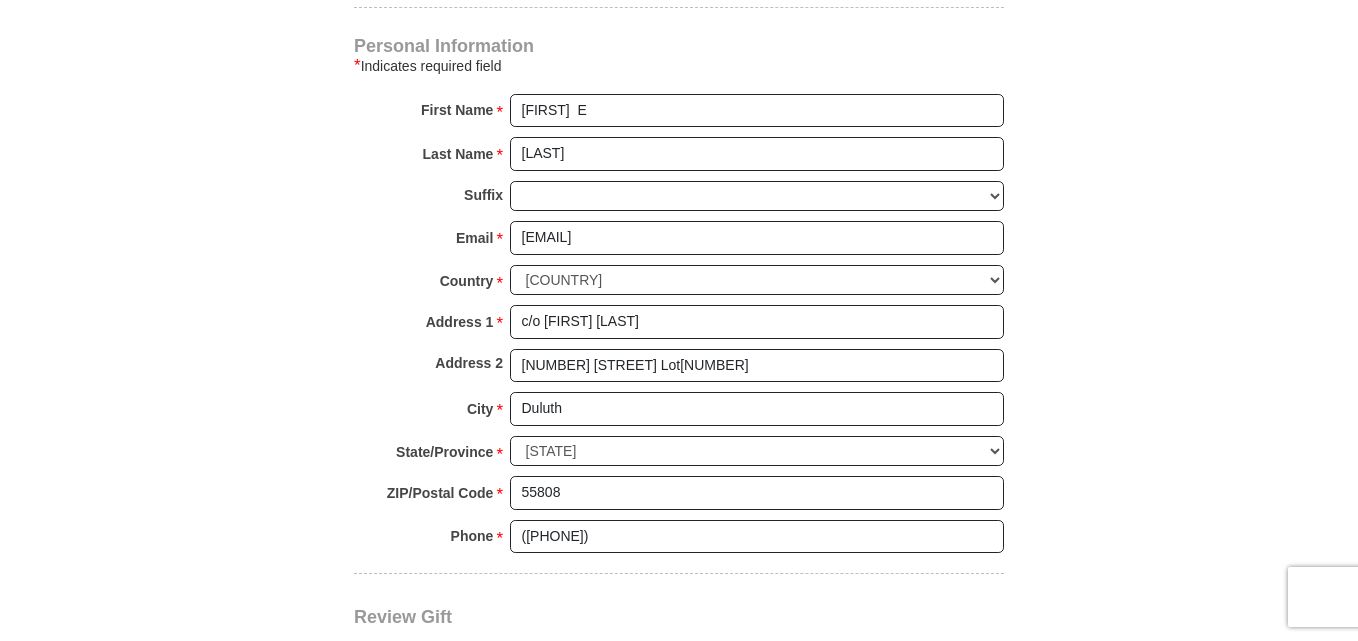 click on "Kenneth Copeland Ministries Giving
Together, we're helping people all over the world discover the greatest gift that has ever been given...Jesus.
Support Kenneth Copeland Ministries
Monthly
One-Time
Select Giving Amount
Amount must be a valid number
The total gift cannot be less than $1.00
$25 $50" at bounding box center (679, -145) 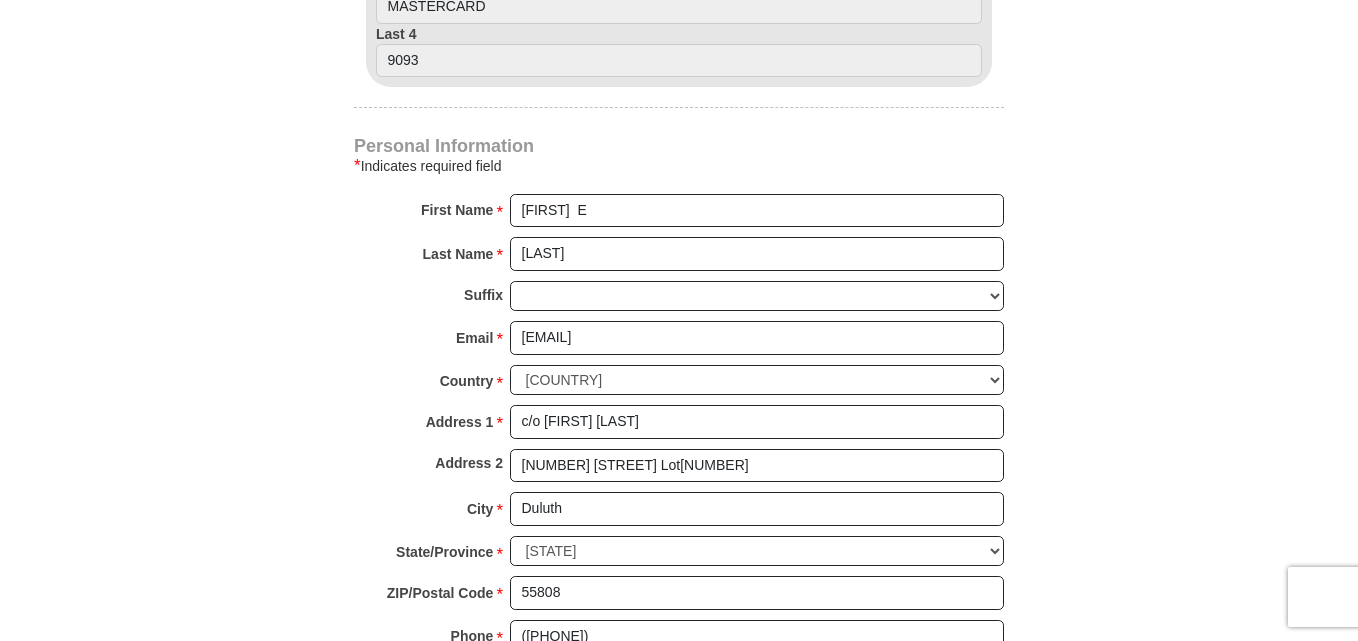 scroll, scrollTop: 1300, scrollLeft: 0, axis: vertical 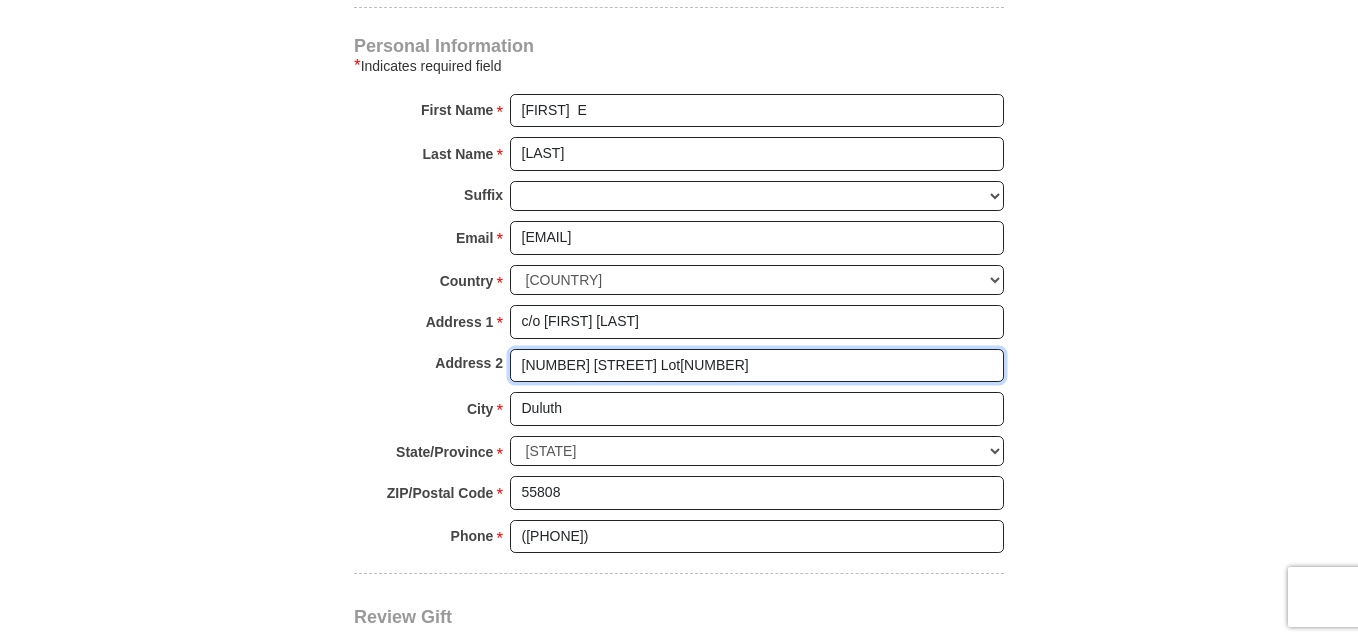 click on "[NUMBER] [STREET] Lot[NUMBER]" at bounding box center [757, 366] 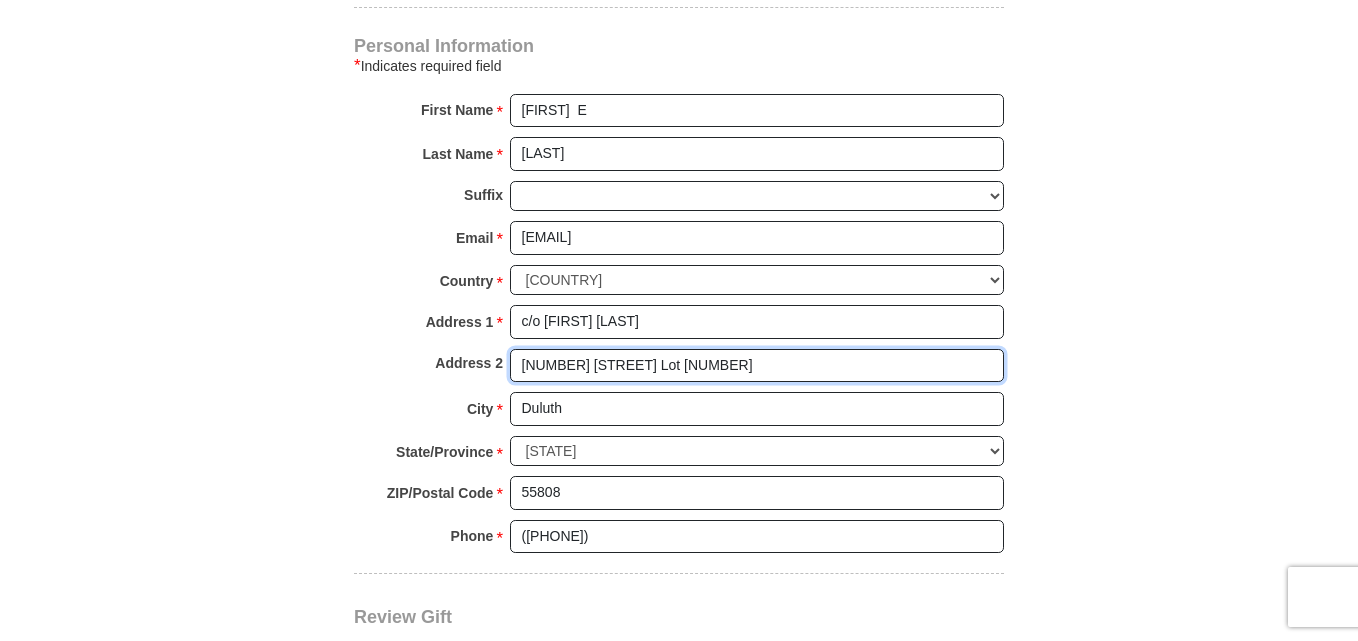 click on "[NUMBER] [STREET] Lot [NUMBER]" at bounding box center [757, 366] 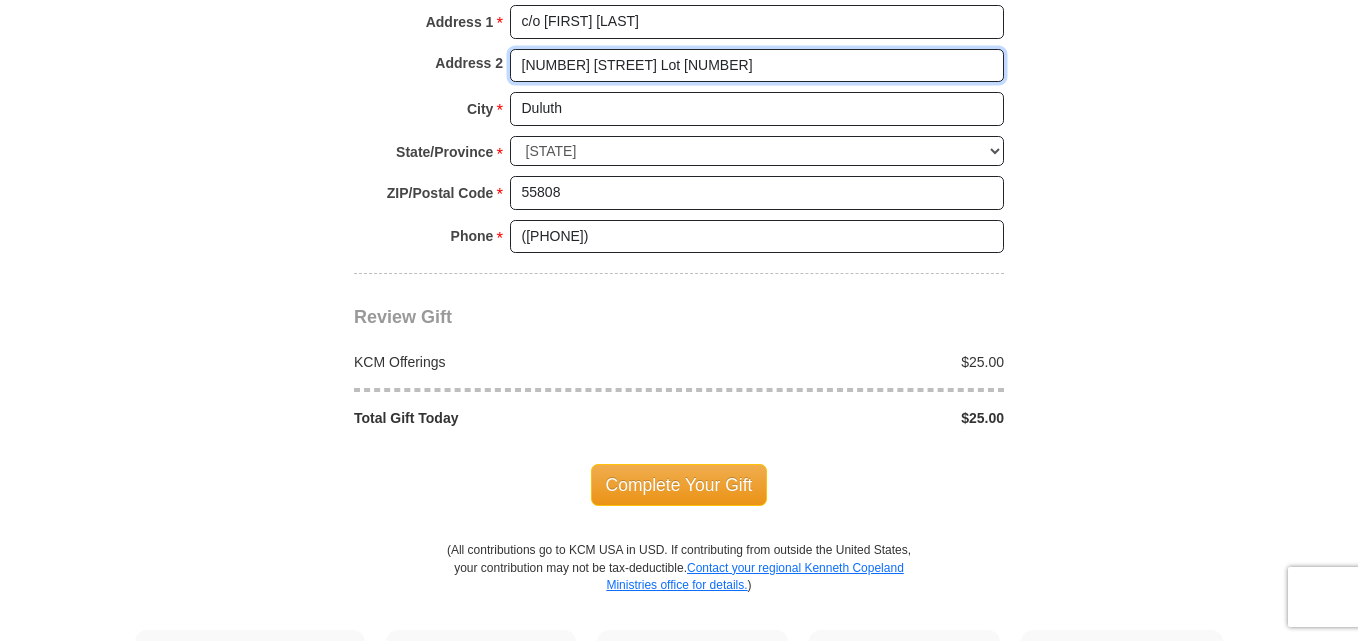 scroll, scrollTop: 1300, scrollLeft: 0, axis: vertical 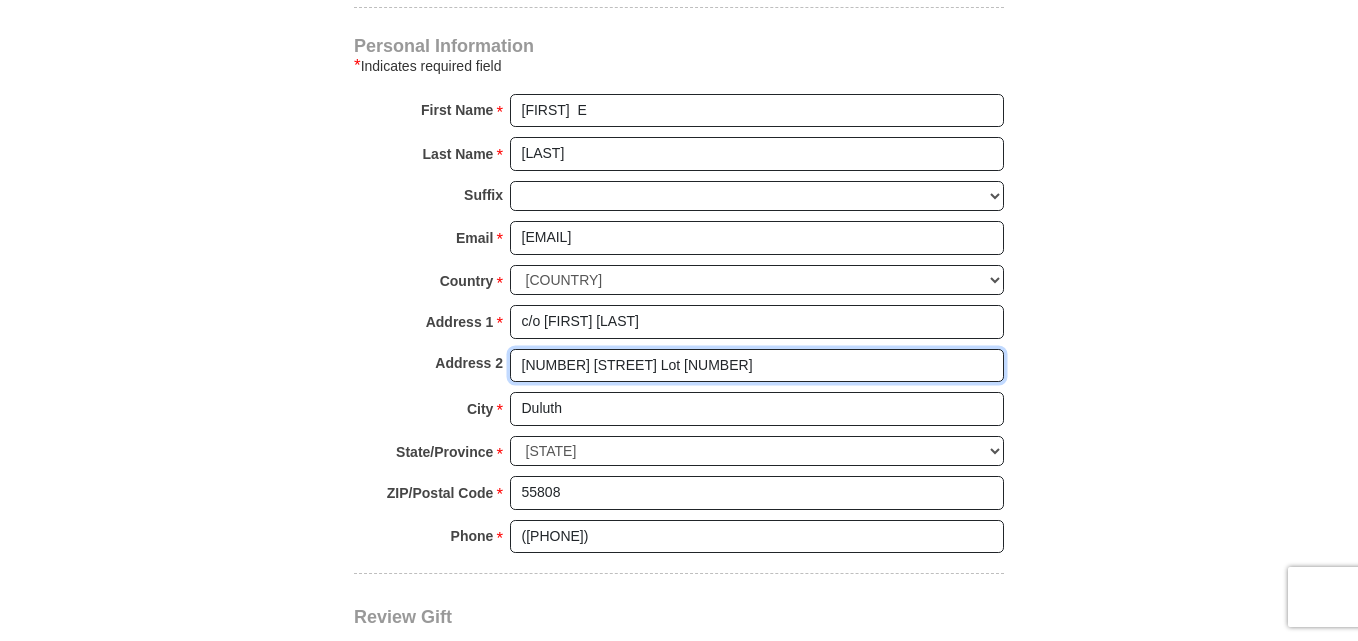 type on "[NUMBER] [STREET] Lot [NUMBER]" 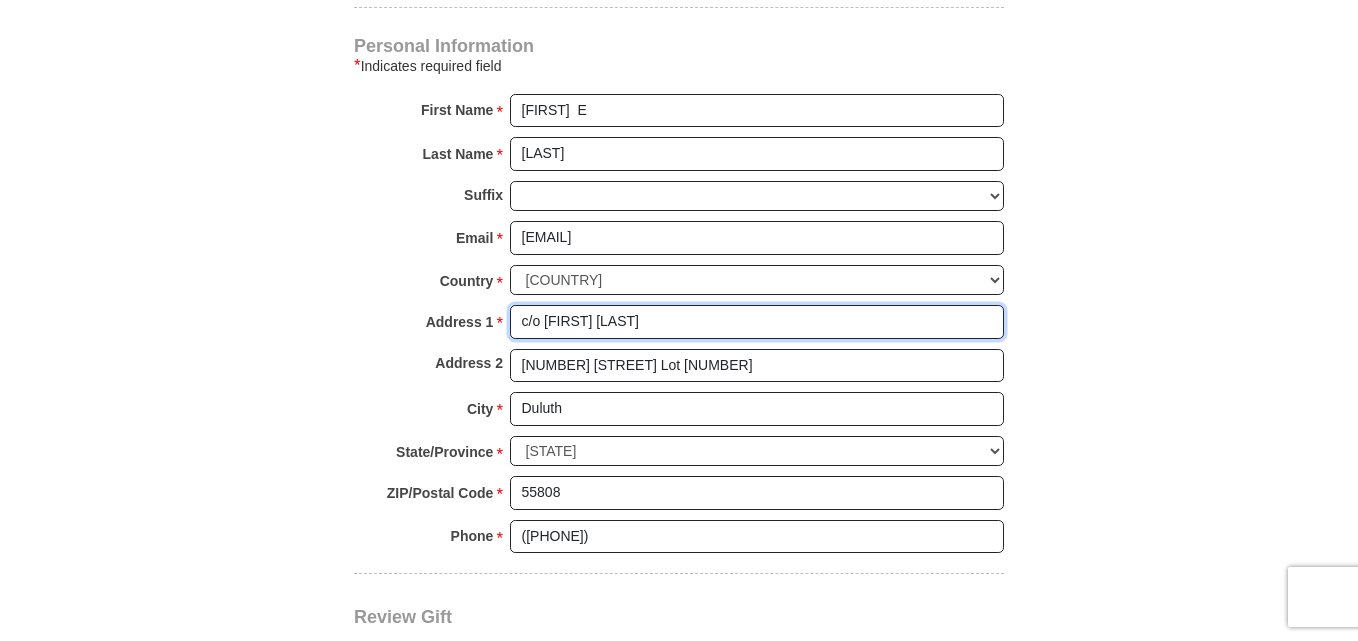 drag, startPoint x: 662, startPoint y: 323, endPoint x: 338, endPoint y: 381, distance: 329.15042 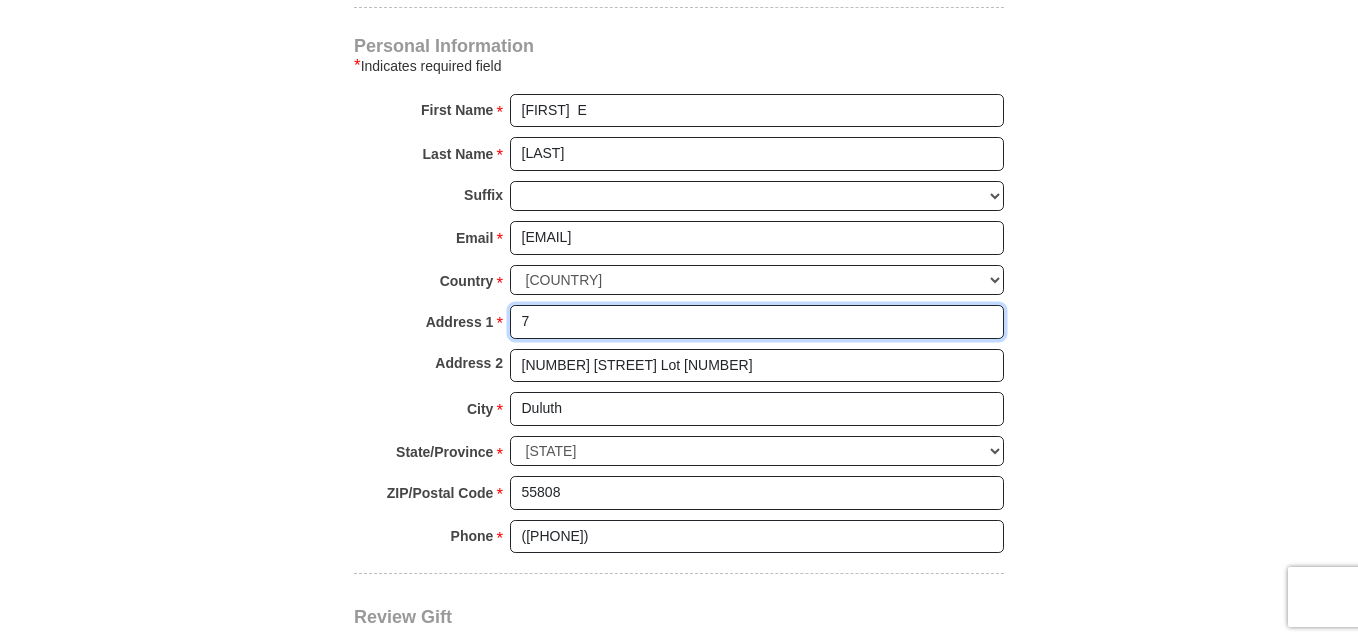 type on "[NUMBER] [STREET]" 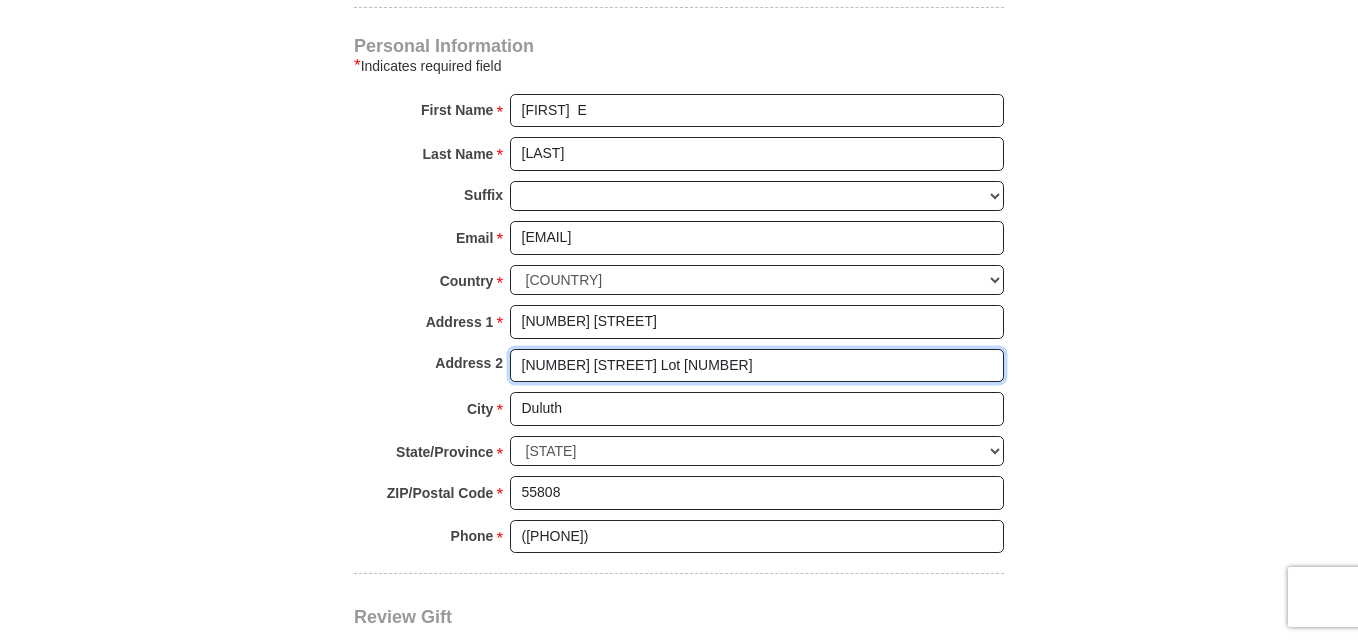 drag, startPoint x: 682, startPoint y: 372, endPoint x: 453, endPoint y: 396, distance: 230.25421 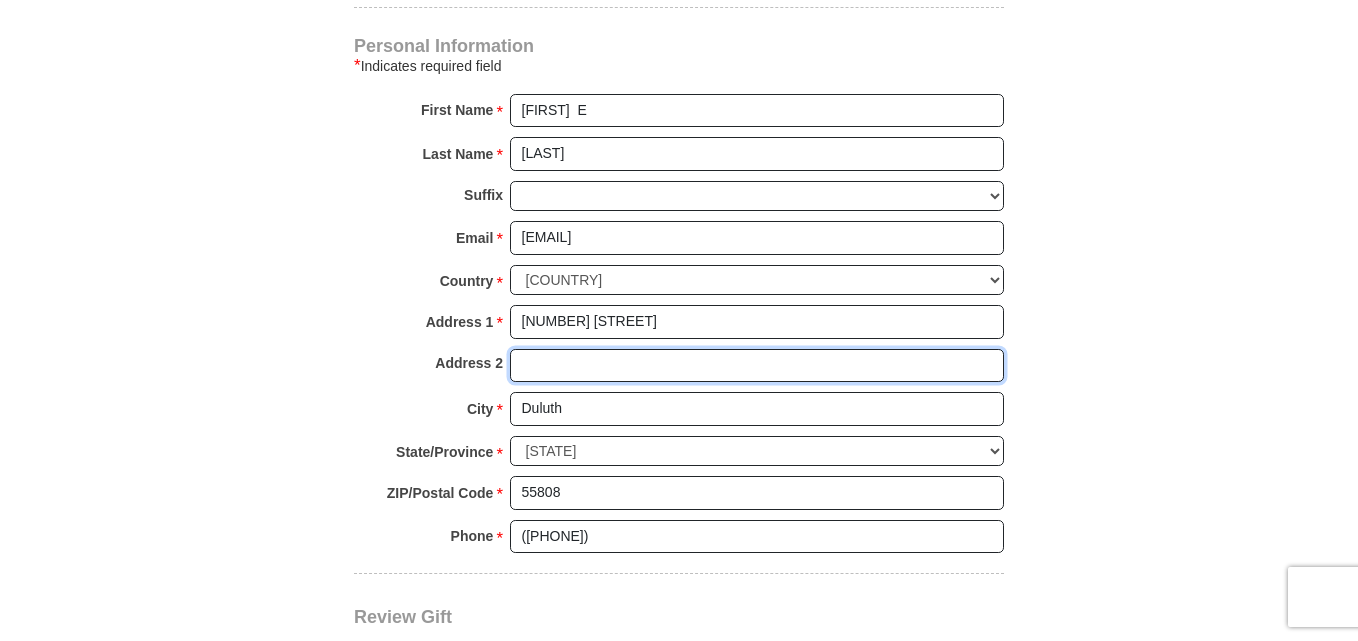 type 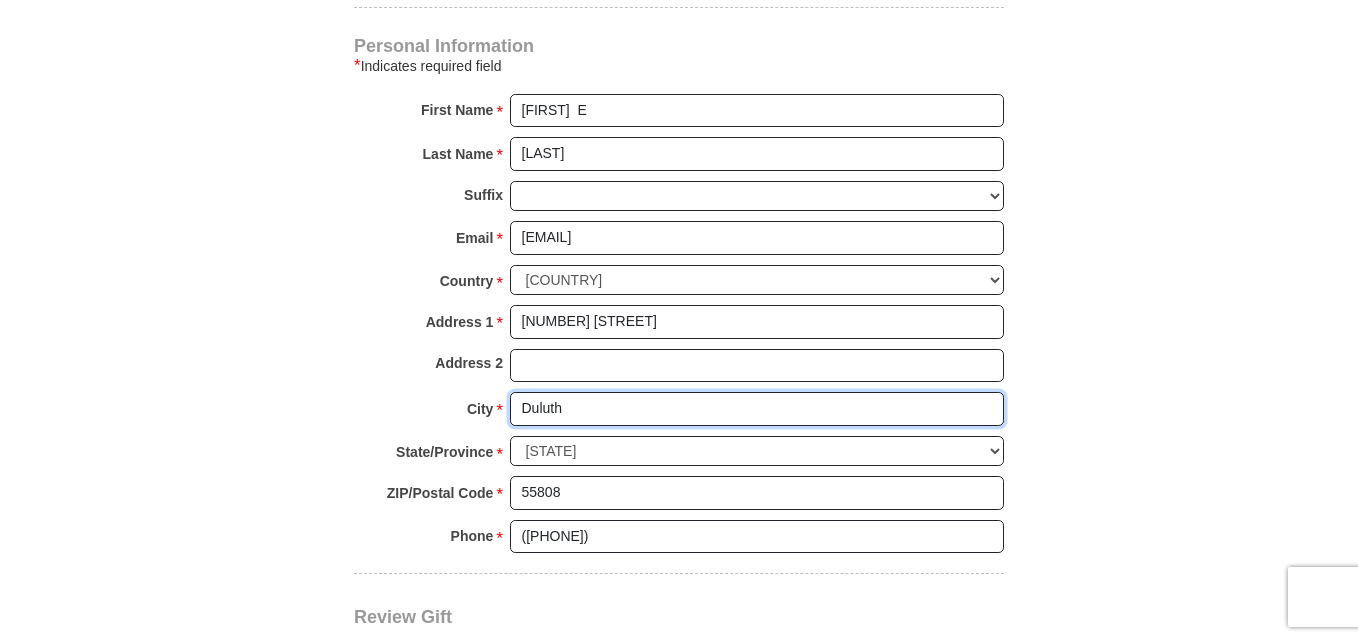 click on "Duluth" at bounding box center [757, 409] 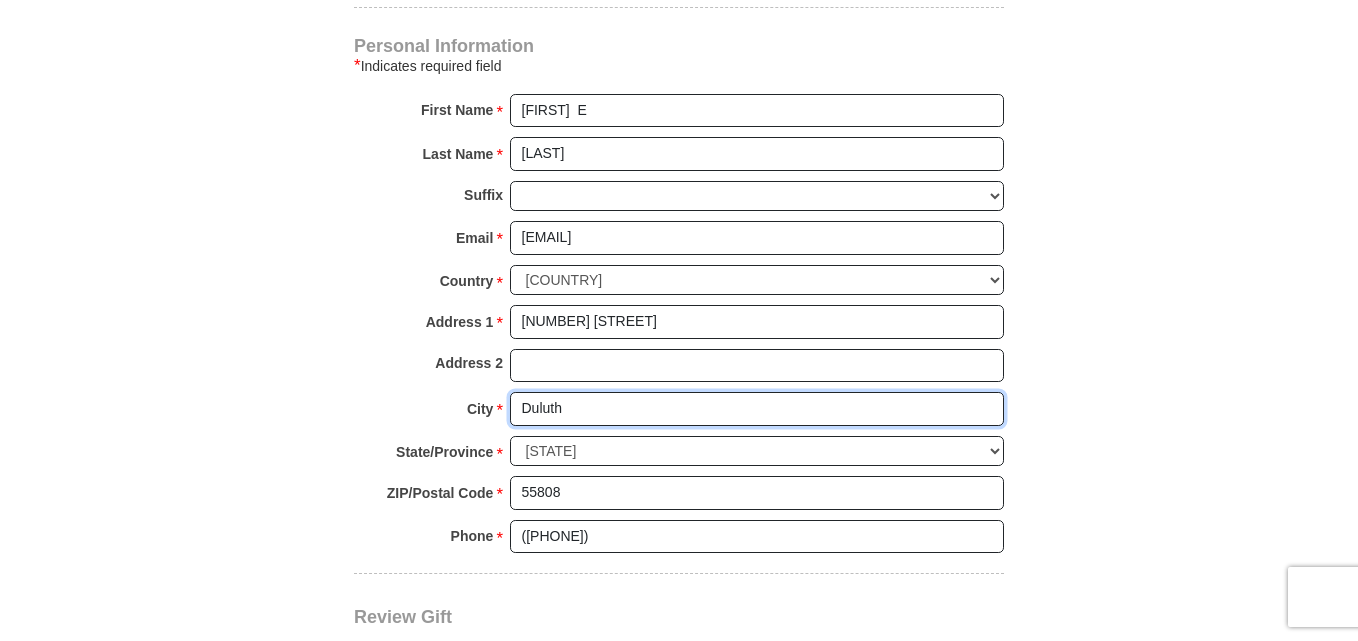 drag, startPoint x: 585, startPoint y: 404, endPoint x: 380, endPoint y: 450, distance: 210.0976 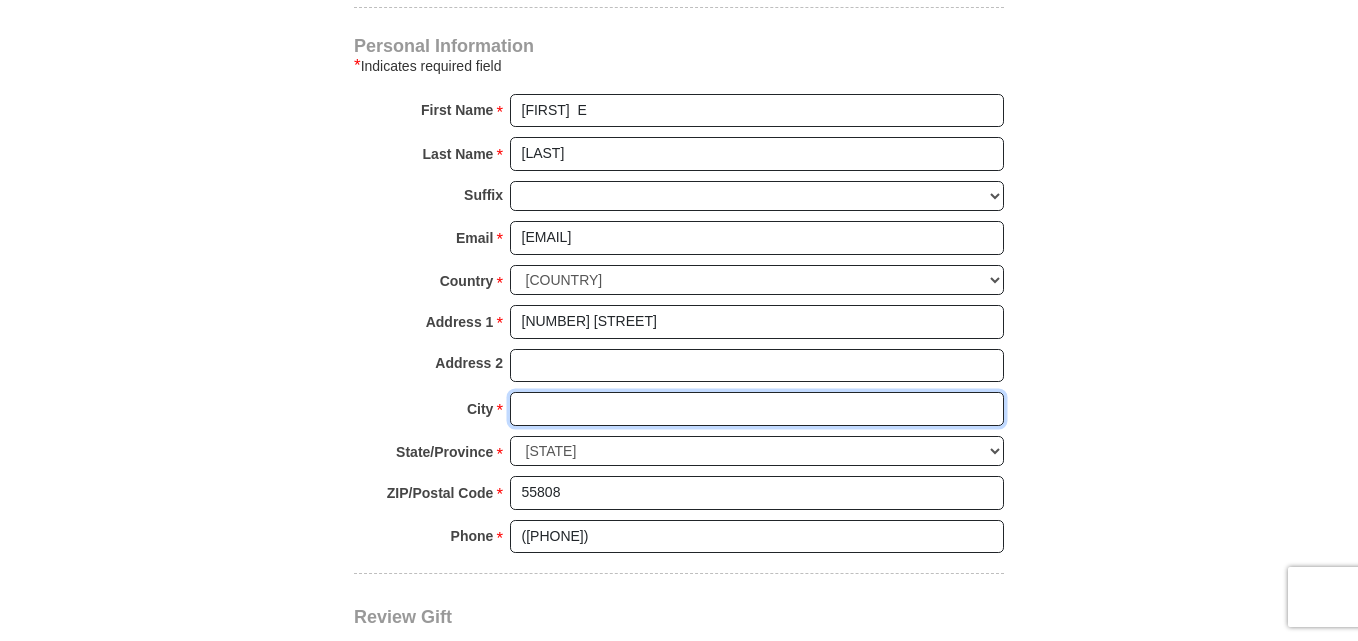 click on "City *" at bounding box center [757, 409] 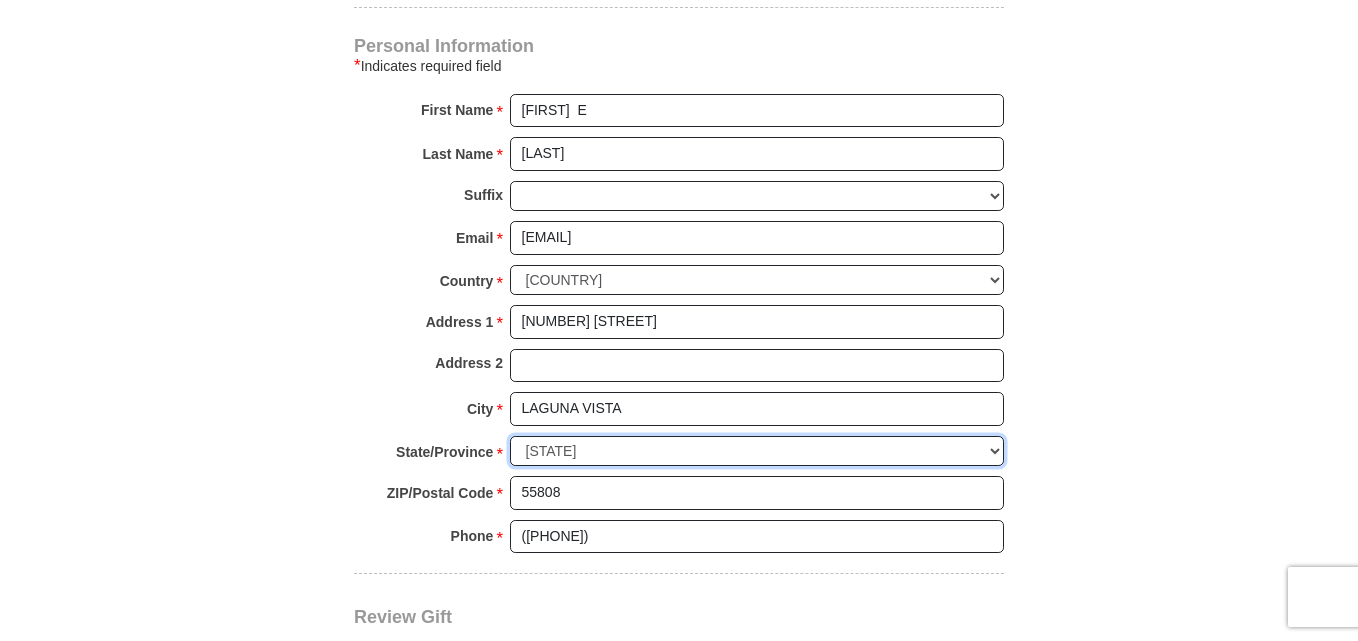 drag, startPoint x: 614, startPoint y: 448, endPoint x: 653, endPoint y: 304, distance: 149.1878 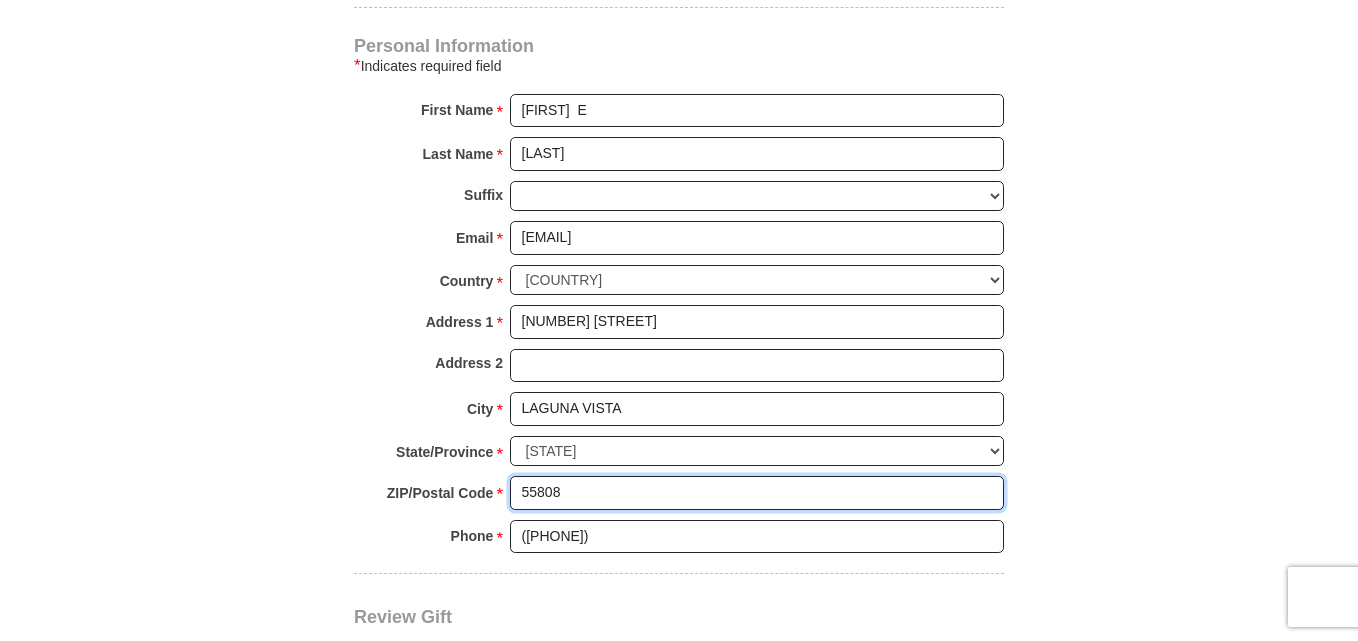drag, startPoint x: 582, startPoint y: 491, endPoint x: 429, endPoint y: 529, distance: 157.64835 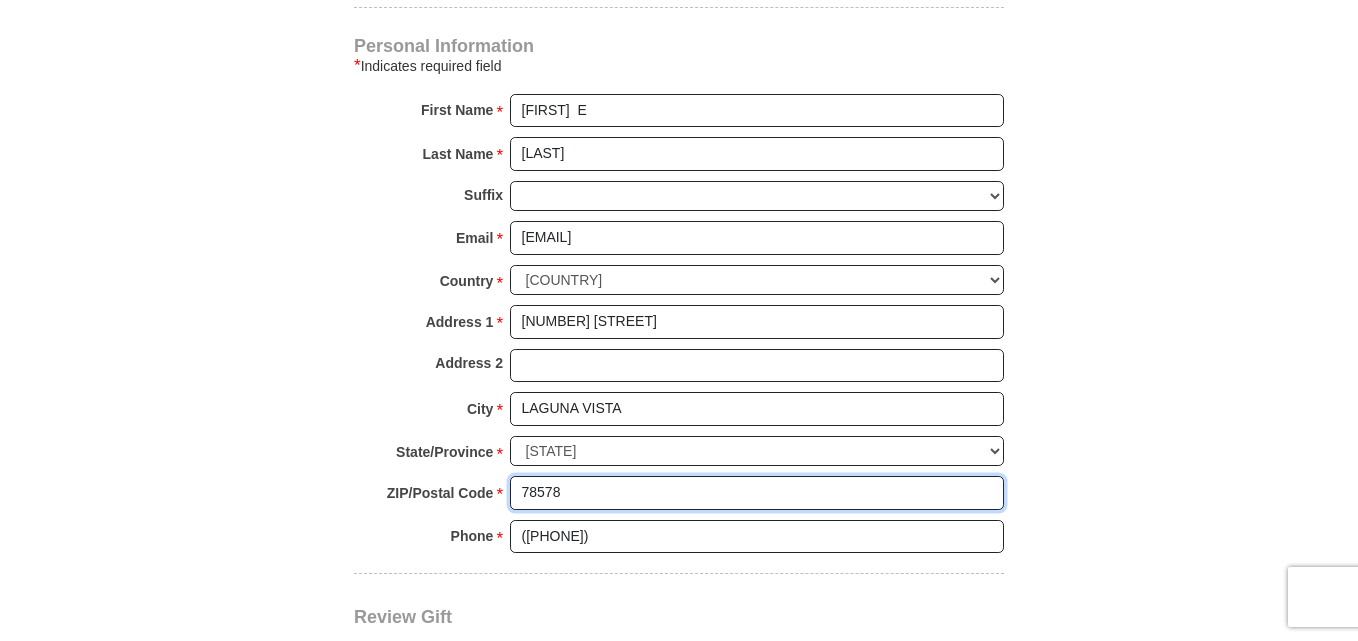 type on "78578" 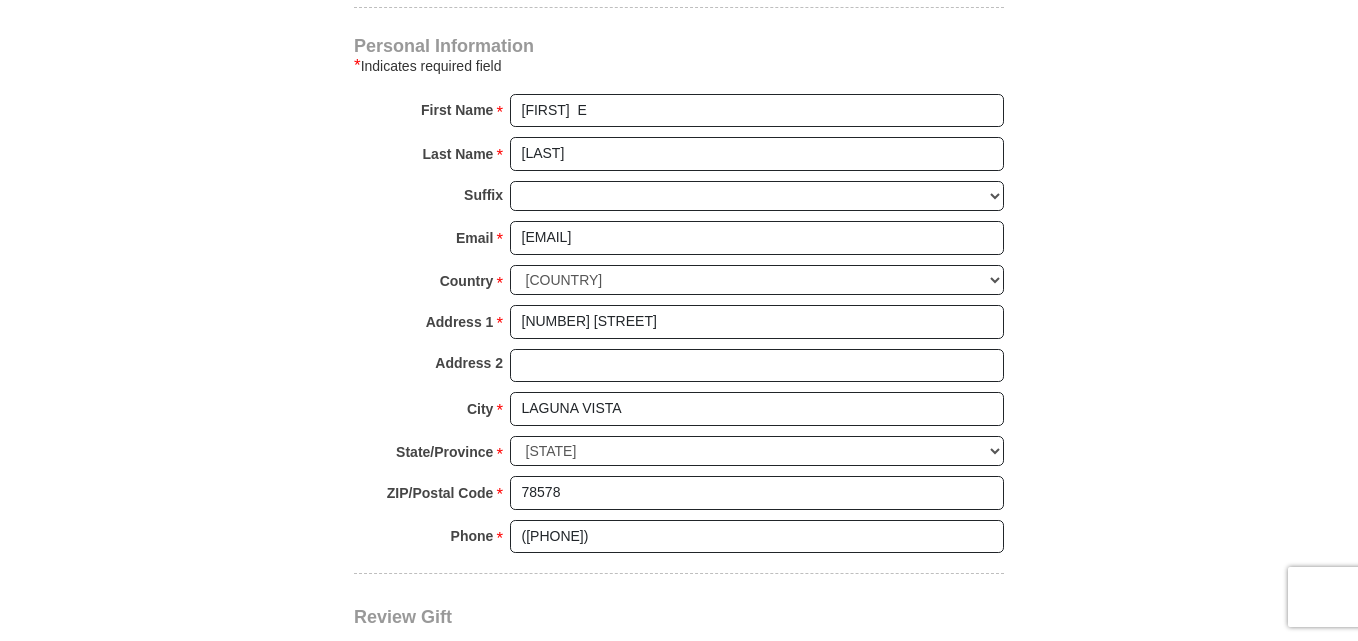 click on "Kenneth Copeland Ministries Giving
Together, we're helping people all over the world discover the greatest gift that has ever been given...Jesus.
Support Kenneth Copeland Ministries
Monthly
One-Time
Select Giving Amount
Amount must be a valid number
The total gift cannot be less than $1.00
$25 $50" at bounding box center [679, -145] 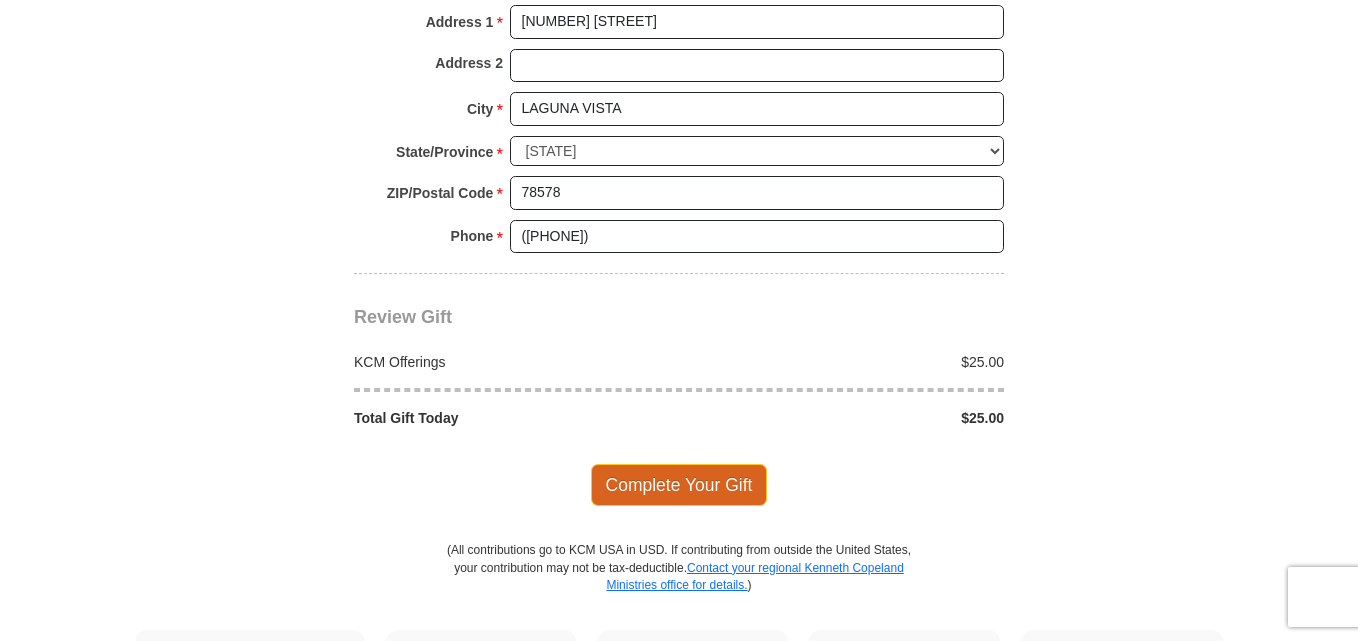 click on "Complete Your Gift" at bounding box center [679, 485] 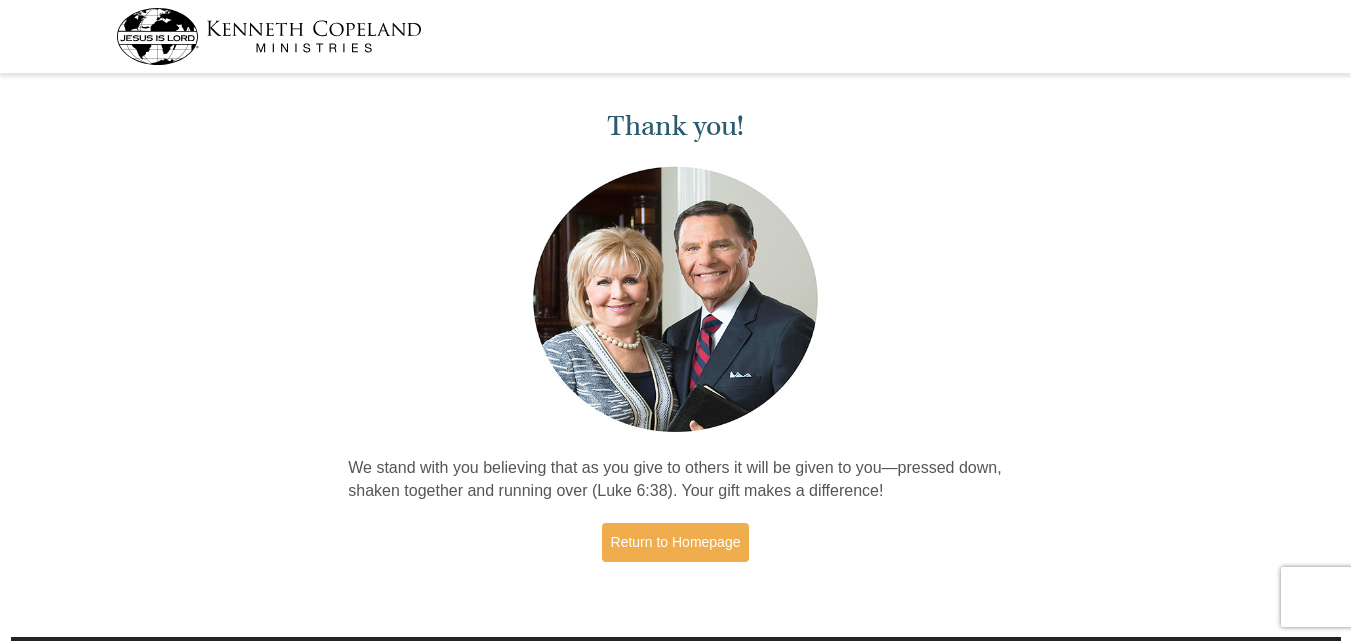 scroll, scrollTop: 0, scrollLeft: 0, axis: both 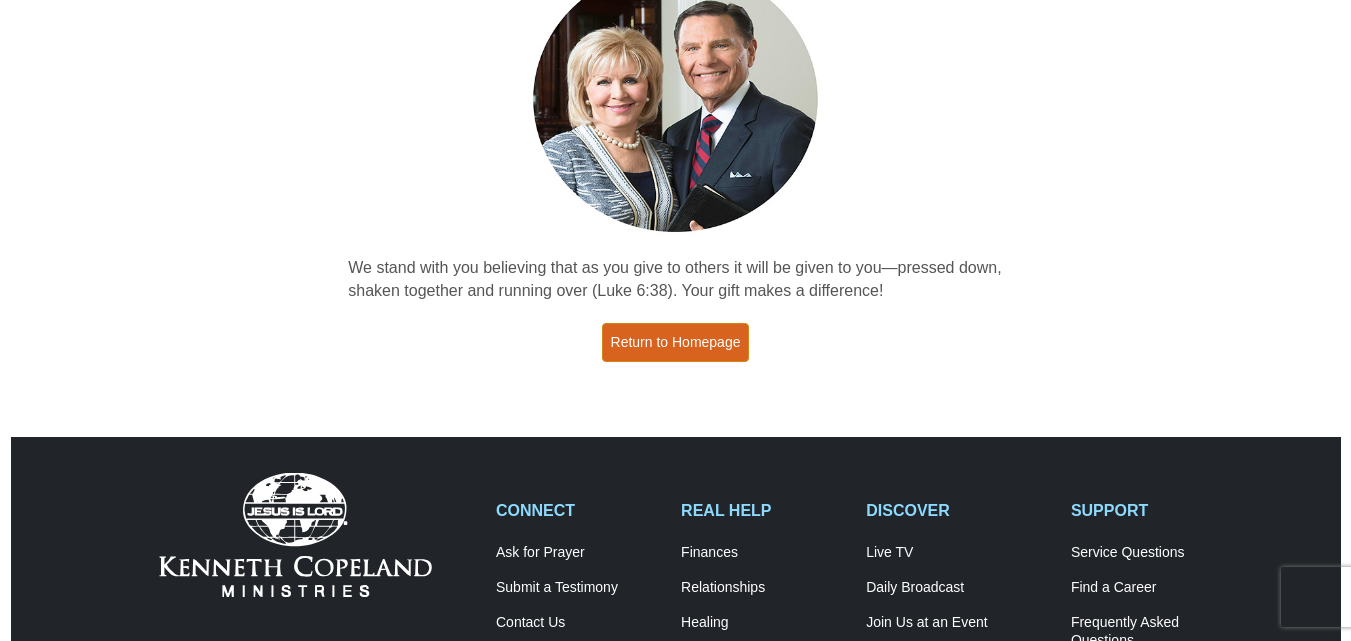click on "Return to Homepage" at bounding box center (676, 342) 